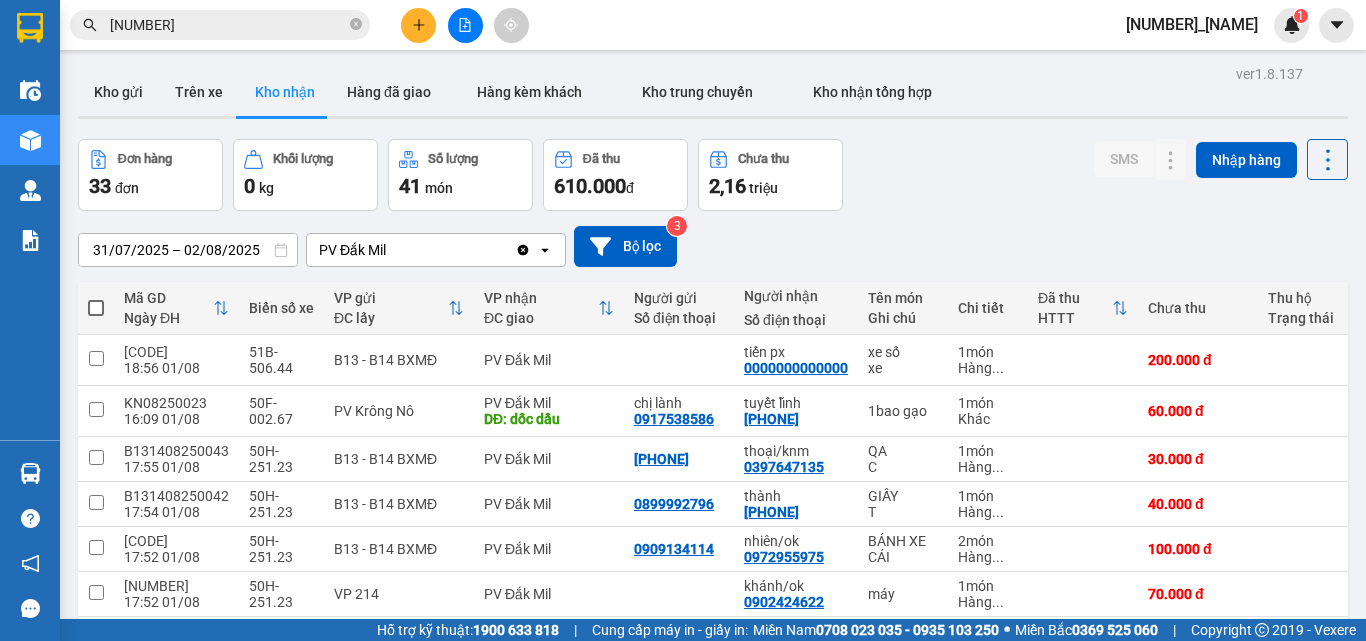 scroll, scrollTop: 0, scrollLeft: 0, axis: both 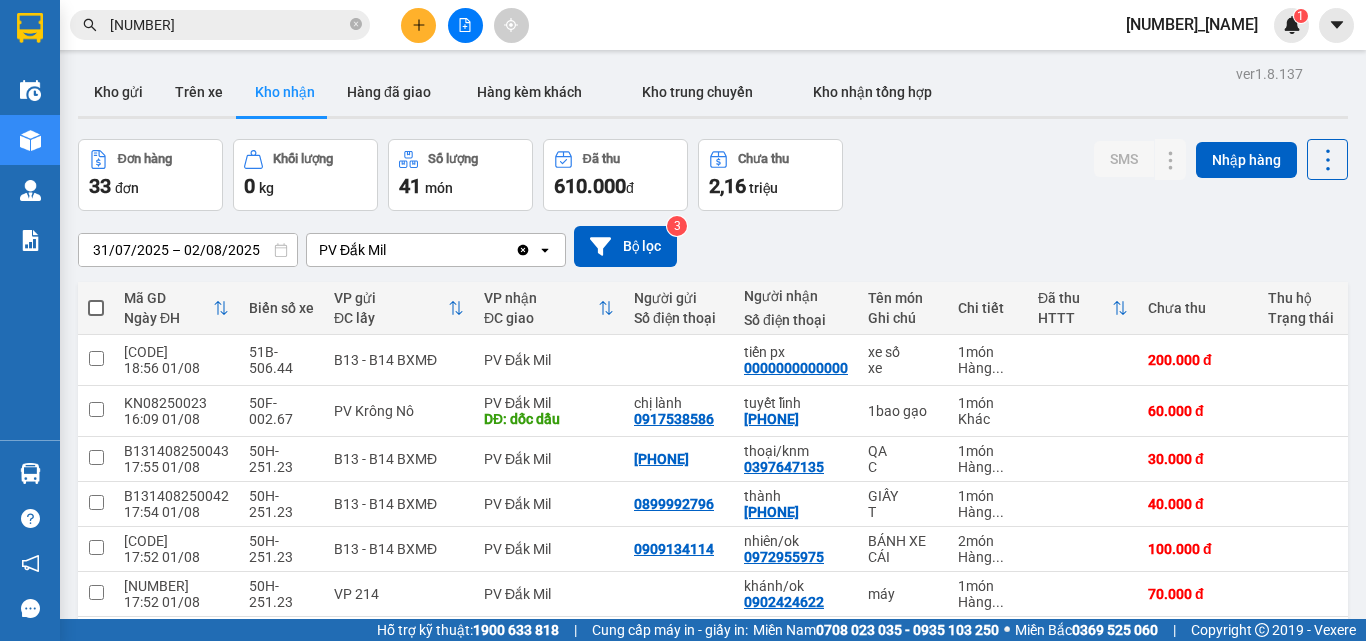 click on "[NUMBER]" at bounding box center [228, 25] 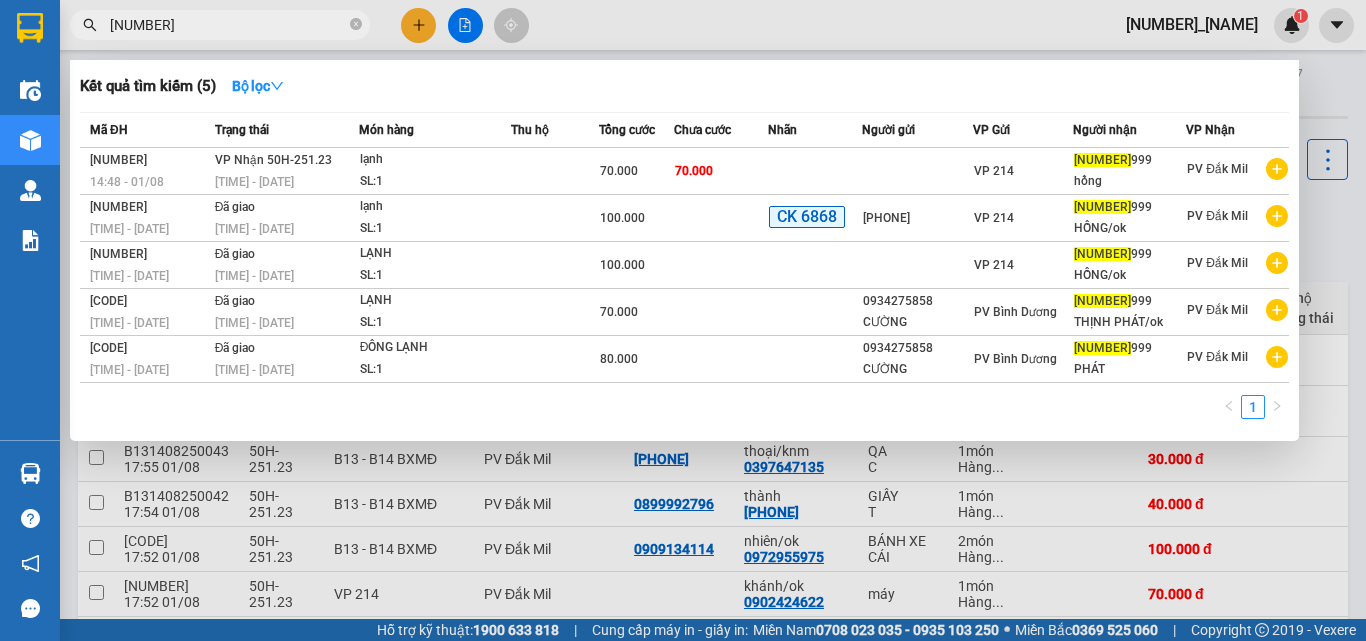 click on "[NUMBER]" at bounding box center [228, 25] 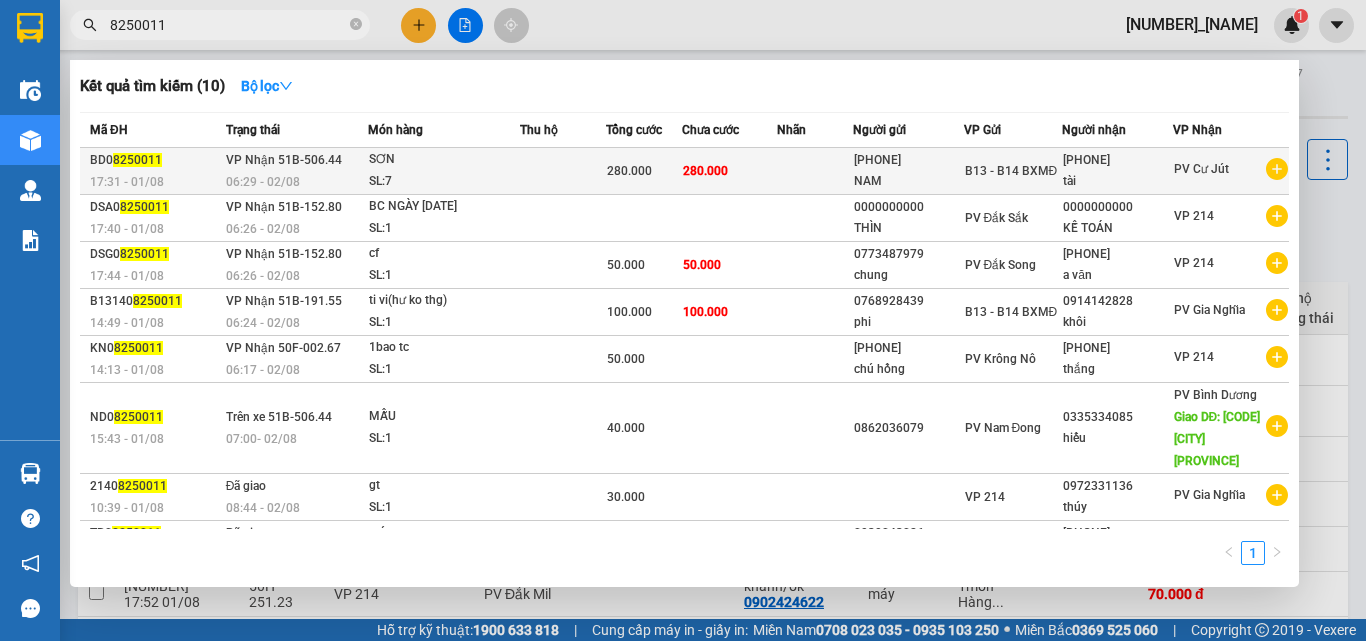 type on "8250011" 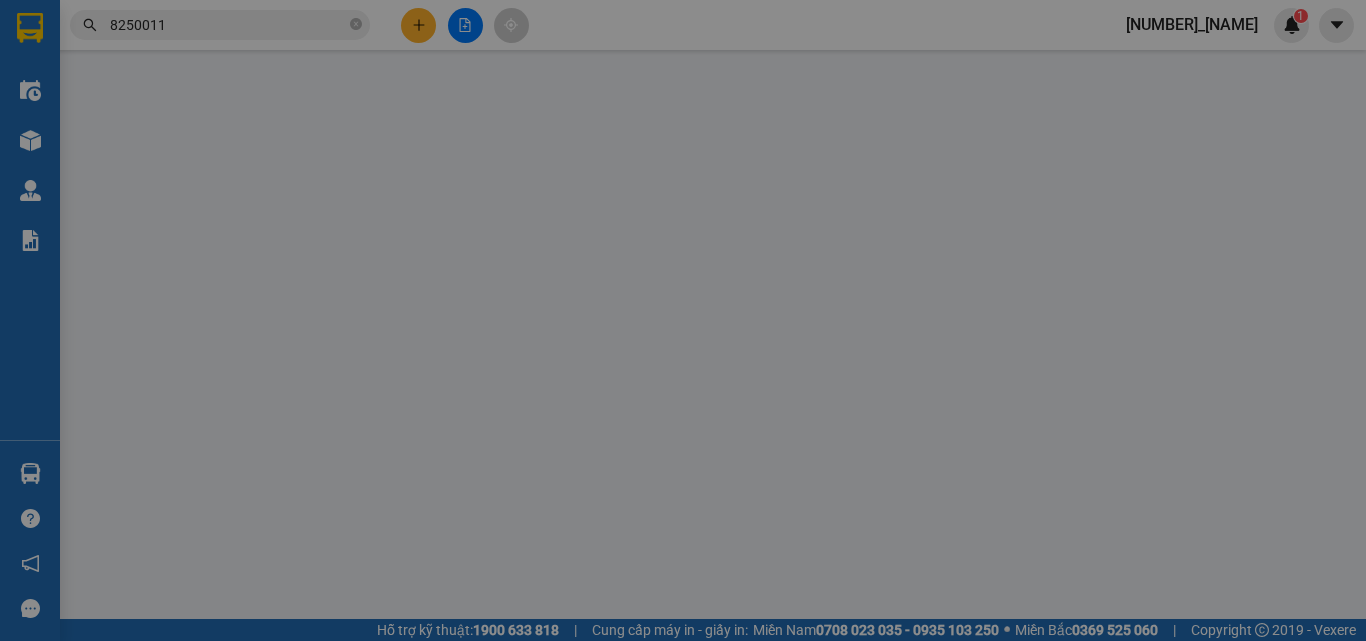 type on "14.000" 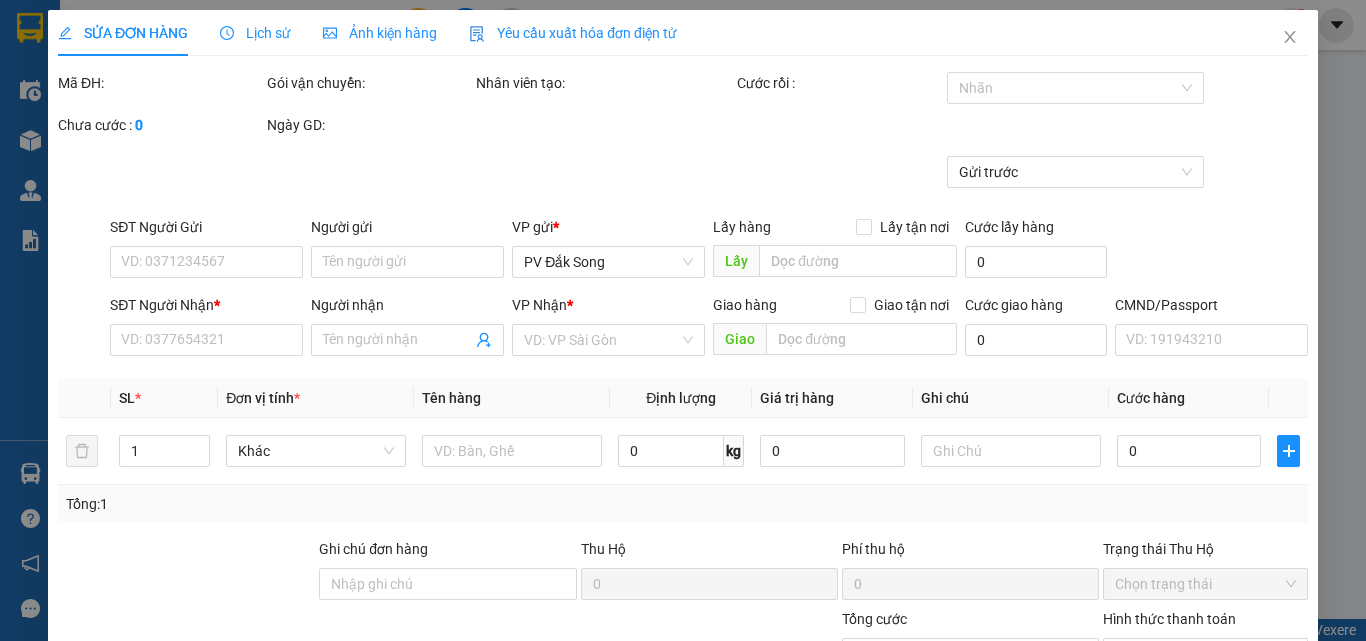 type on "[PHONE]" 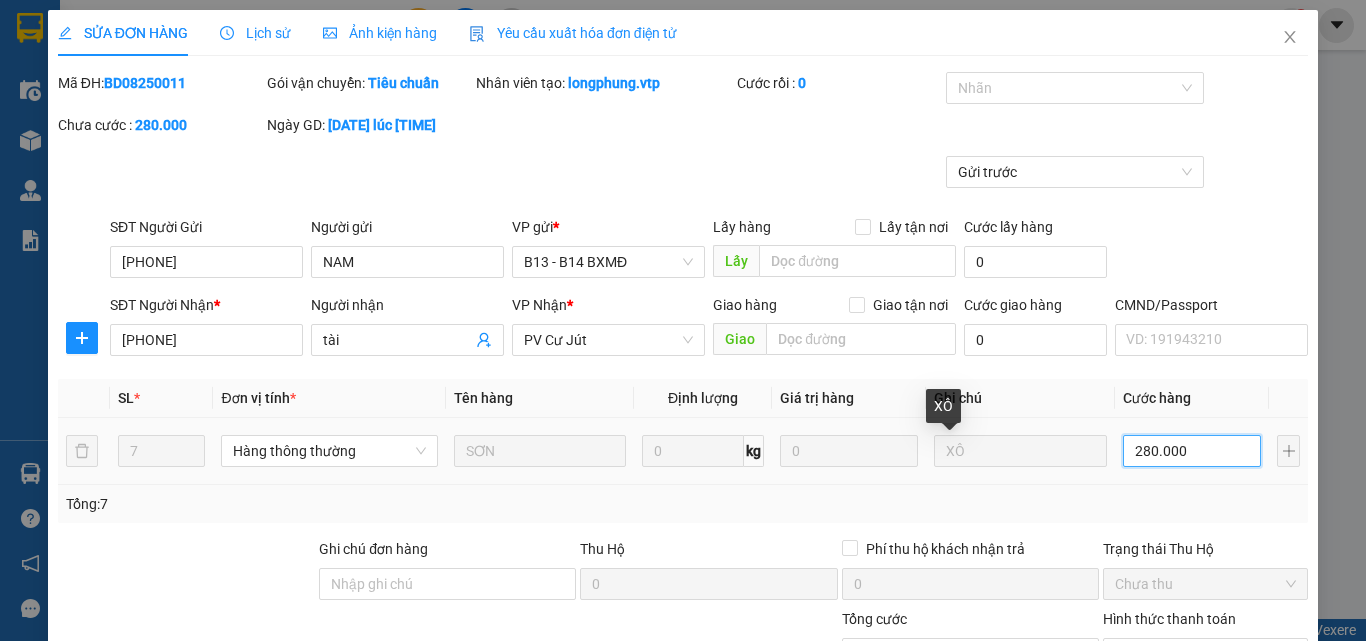 type on "1" 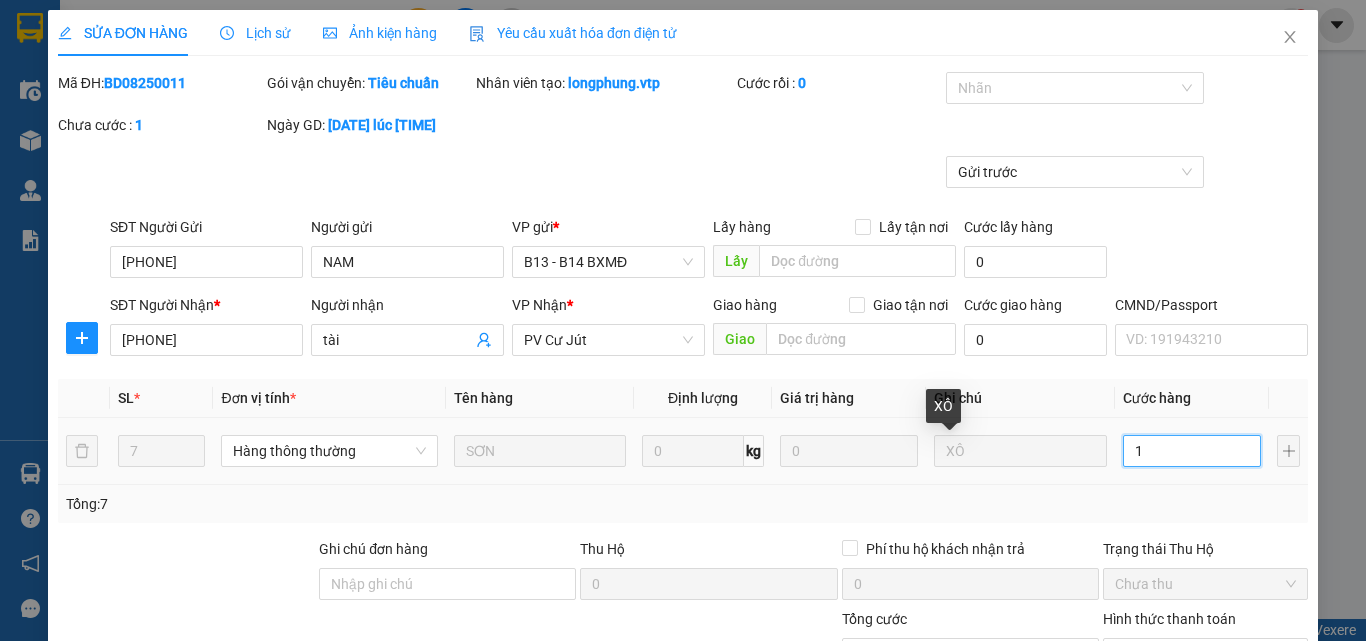 type on "14" 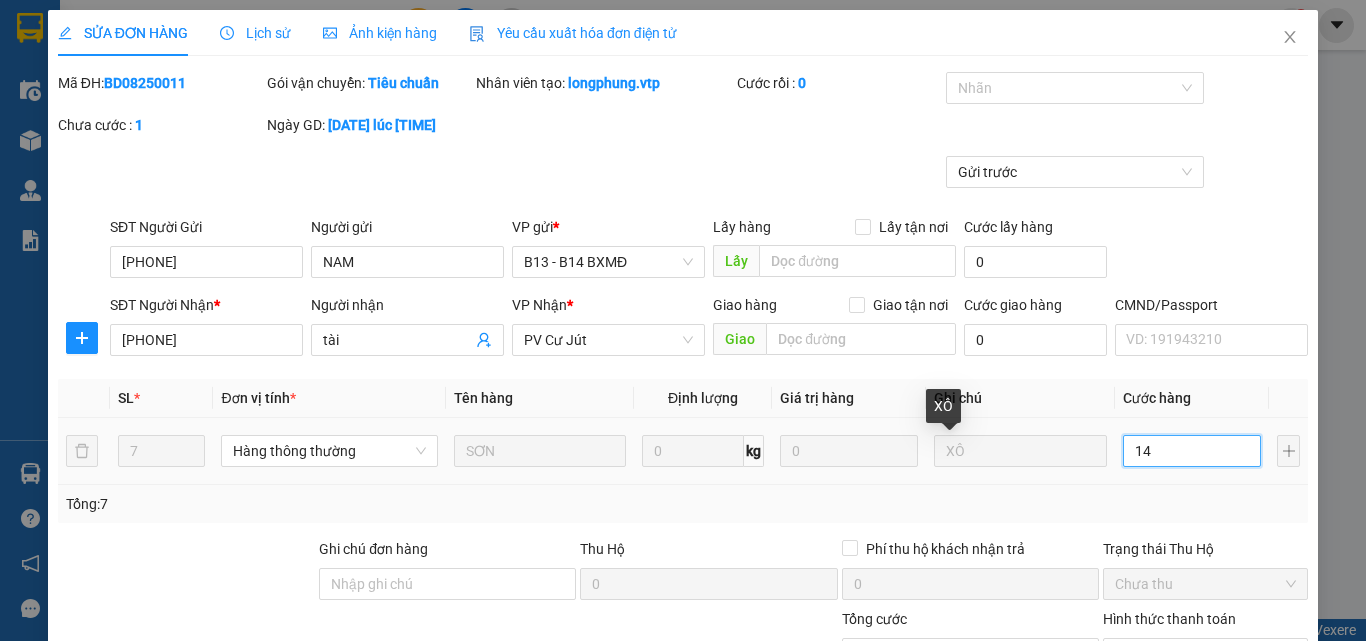 type on "14" 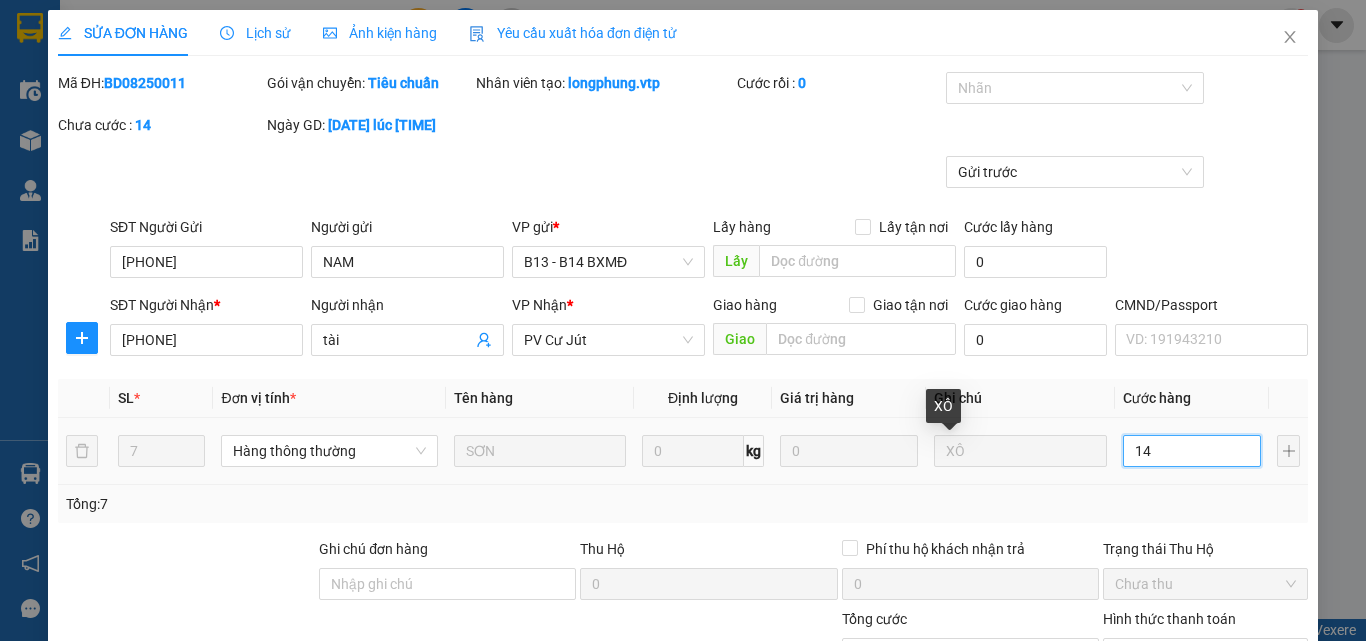 type on "140" 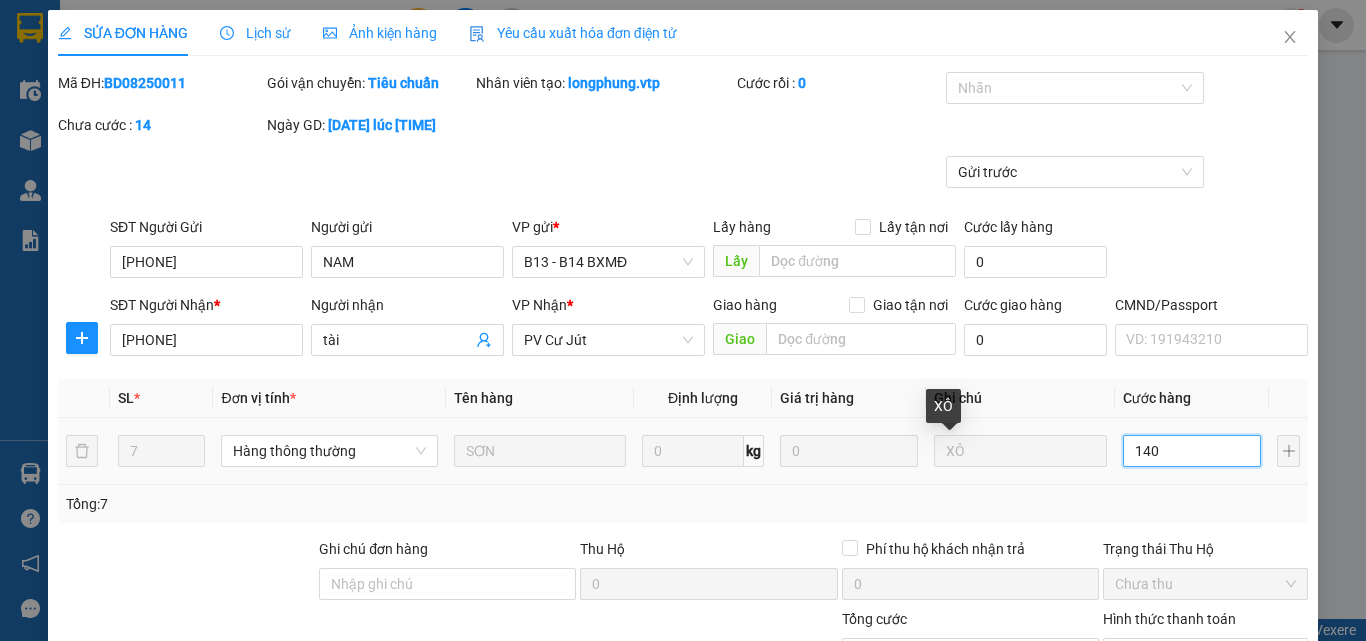type on "140" 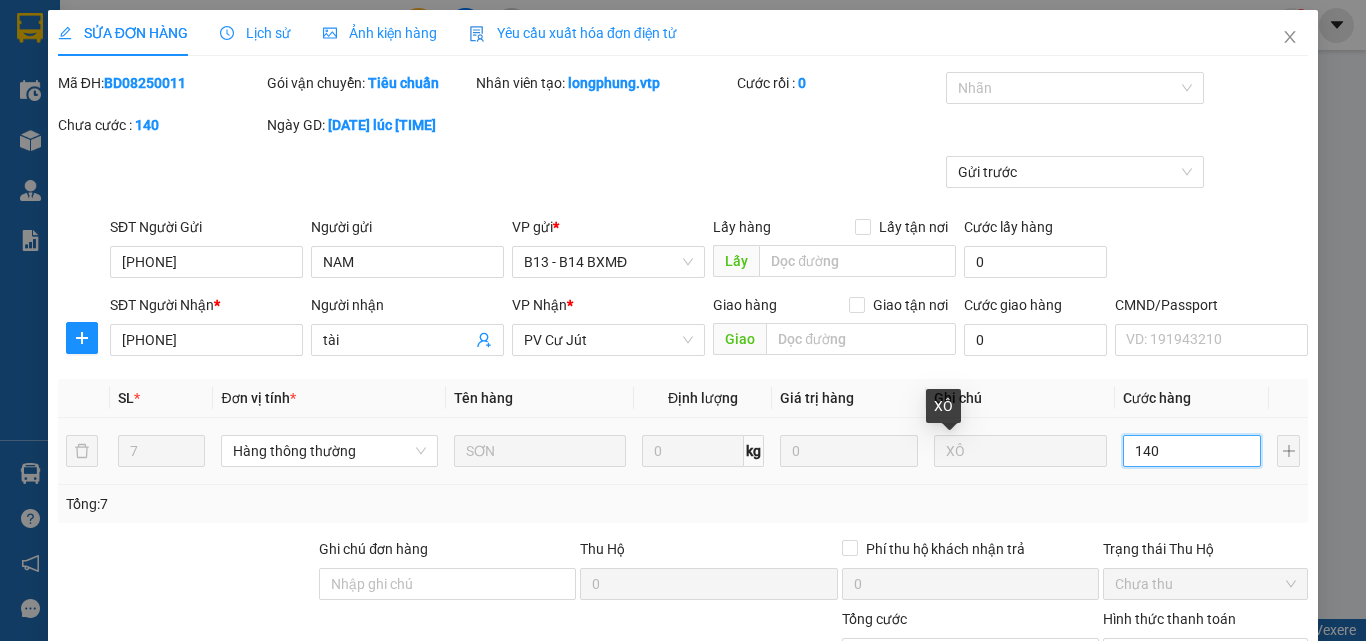 type on "1.400" 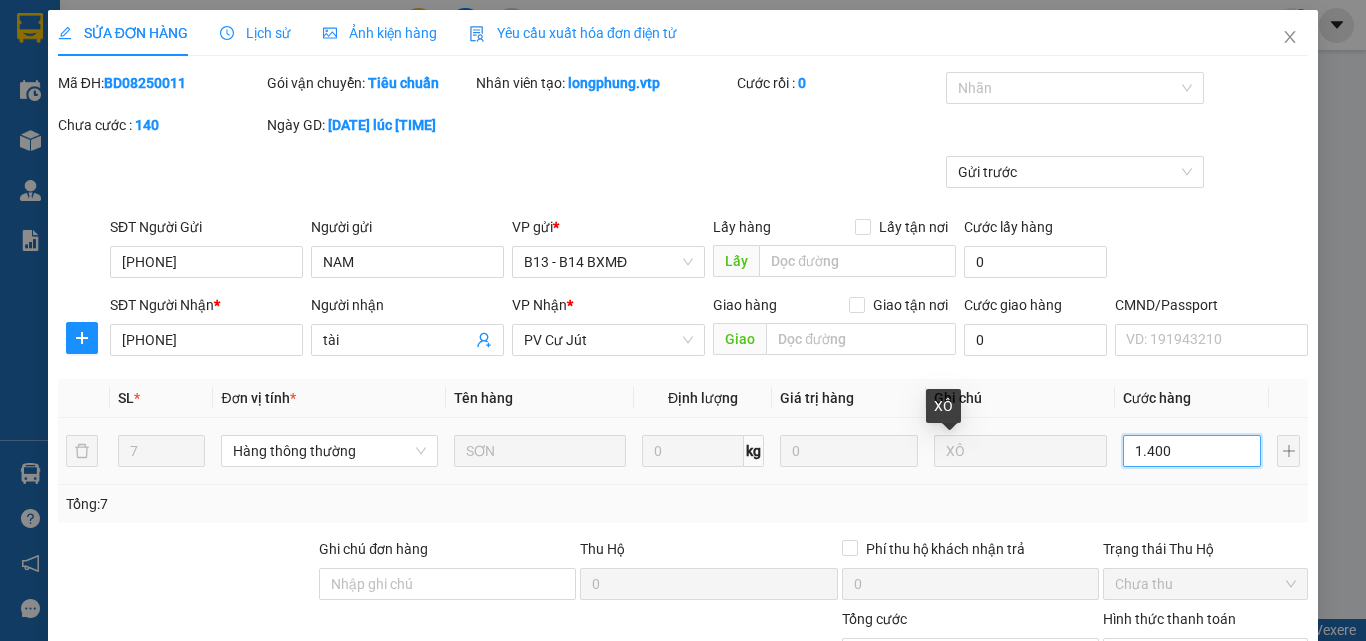 type on "1.400" 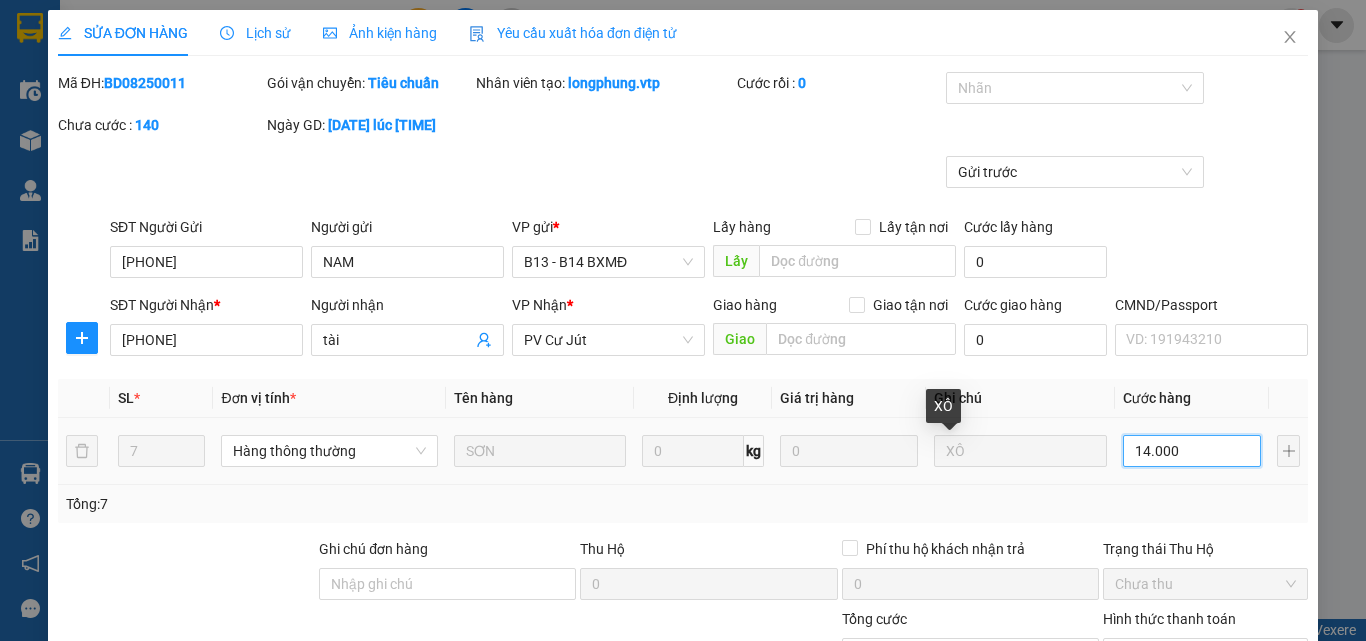 type on "14.000" 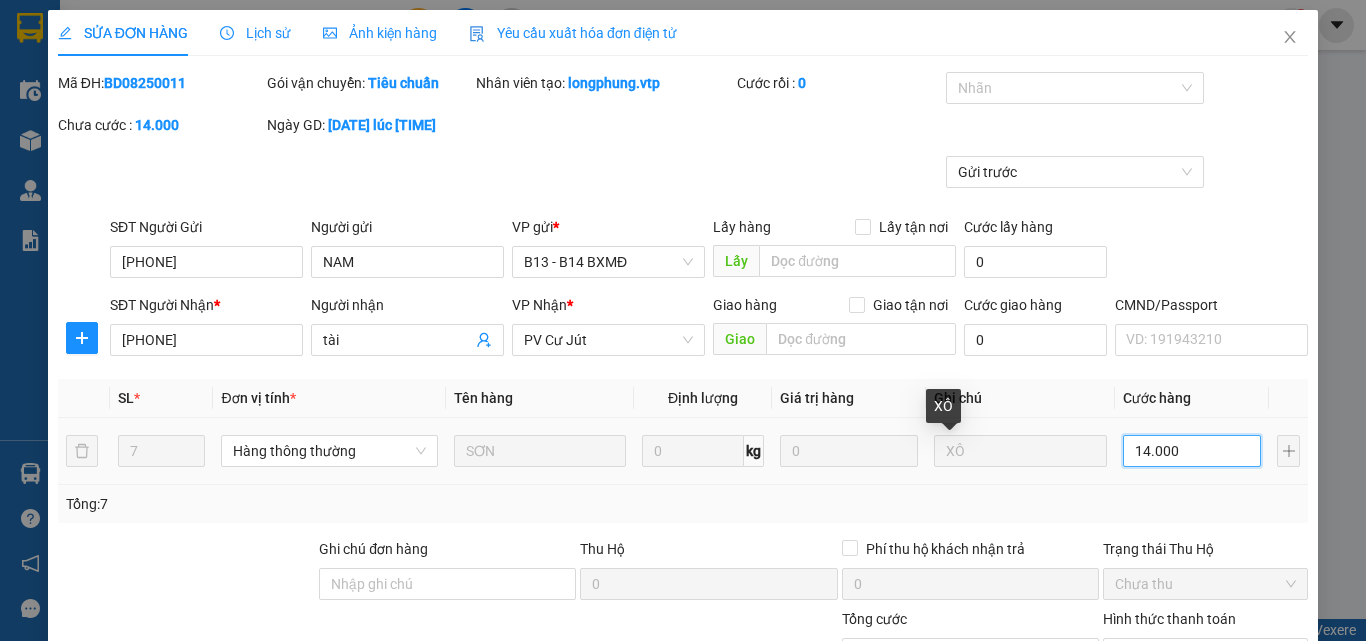 type on "140.000" 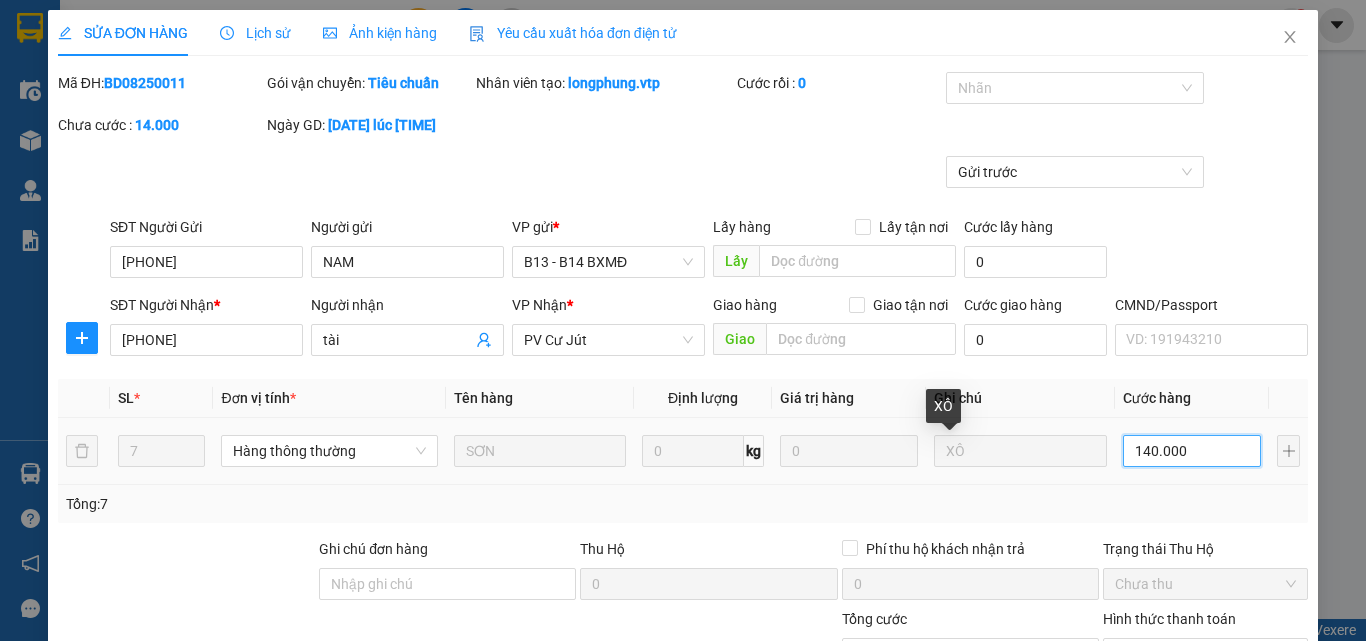 type on "140.000" 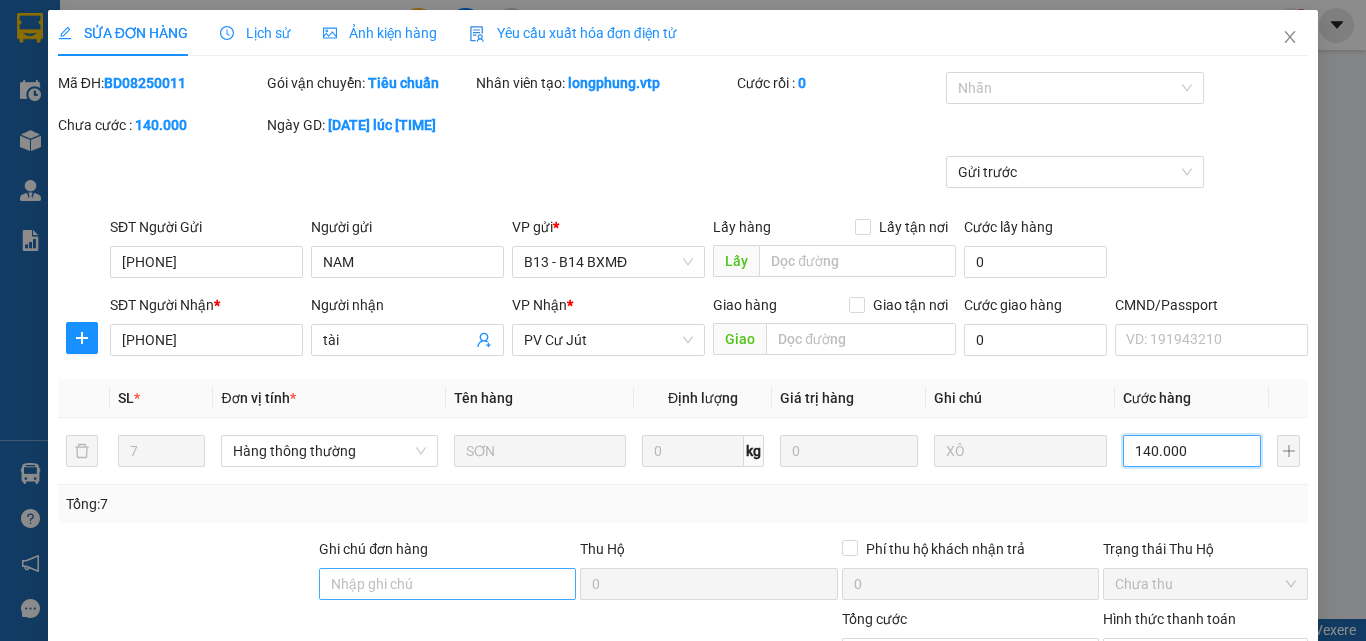 type on "140.000" 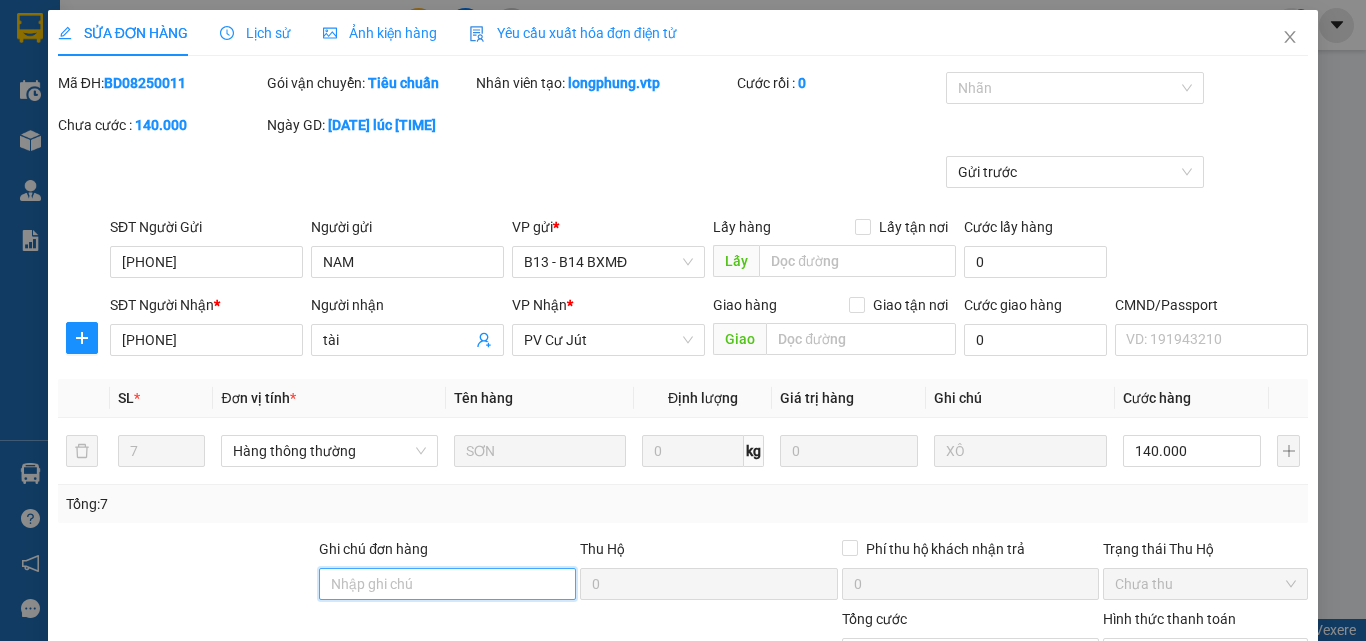 click on "Ghi chú đơn hàng" at bounding box center [447, 584] 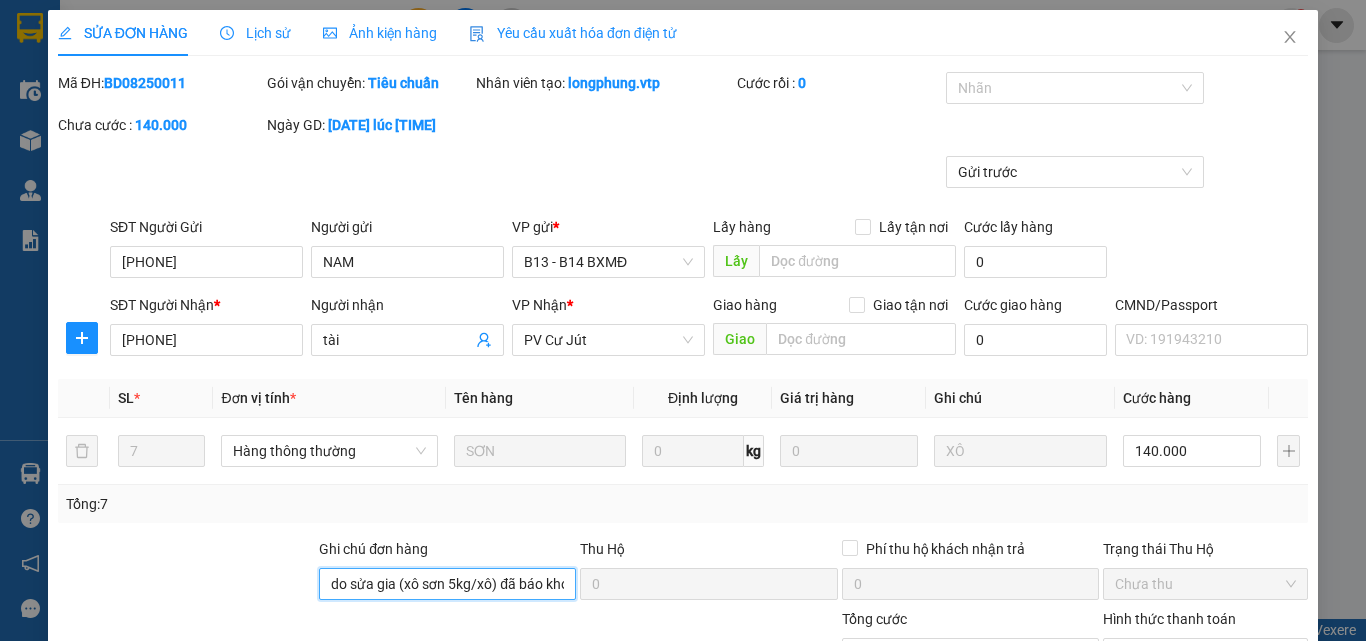 scroll, scrollTop: 0, scrollLeft: 17, axis: horizontal 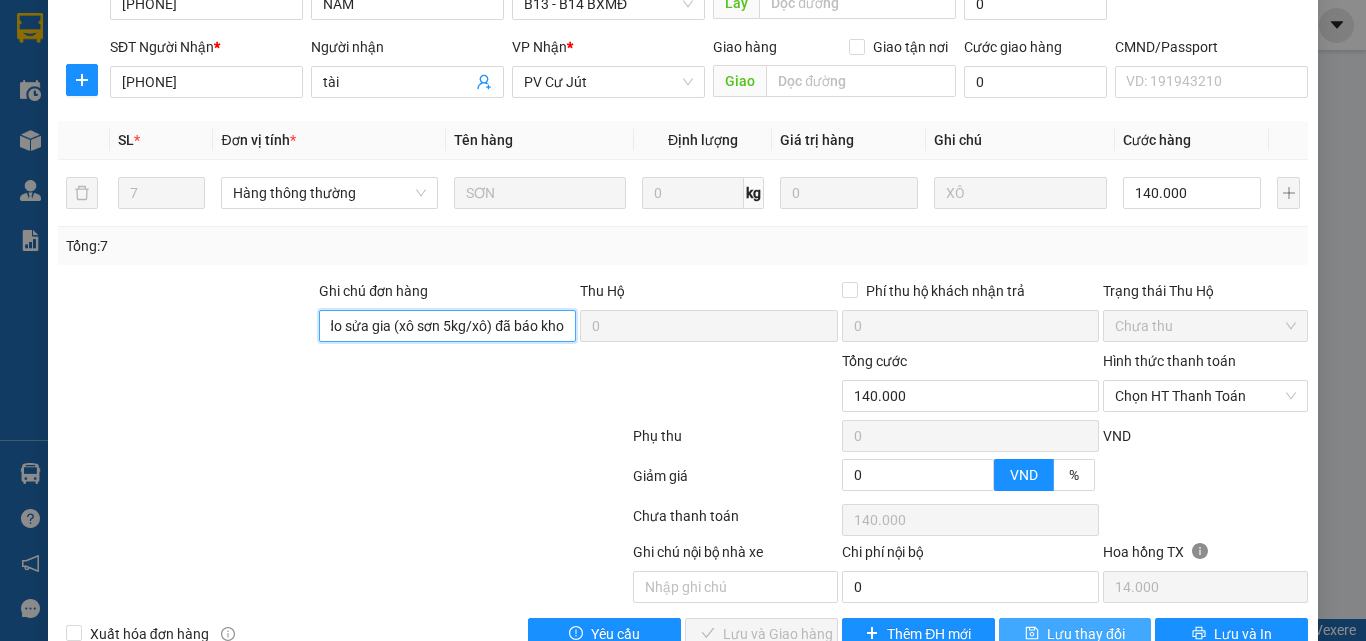 type on "lí do sửa gia (xô sơn 5kg/xô) đã báo kho" 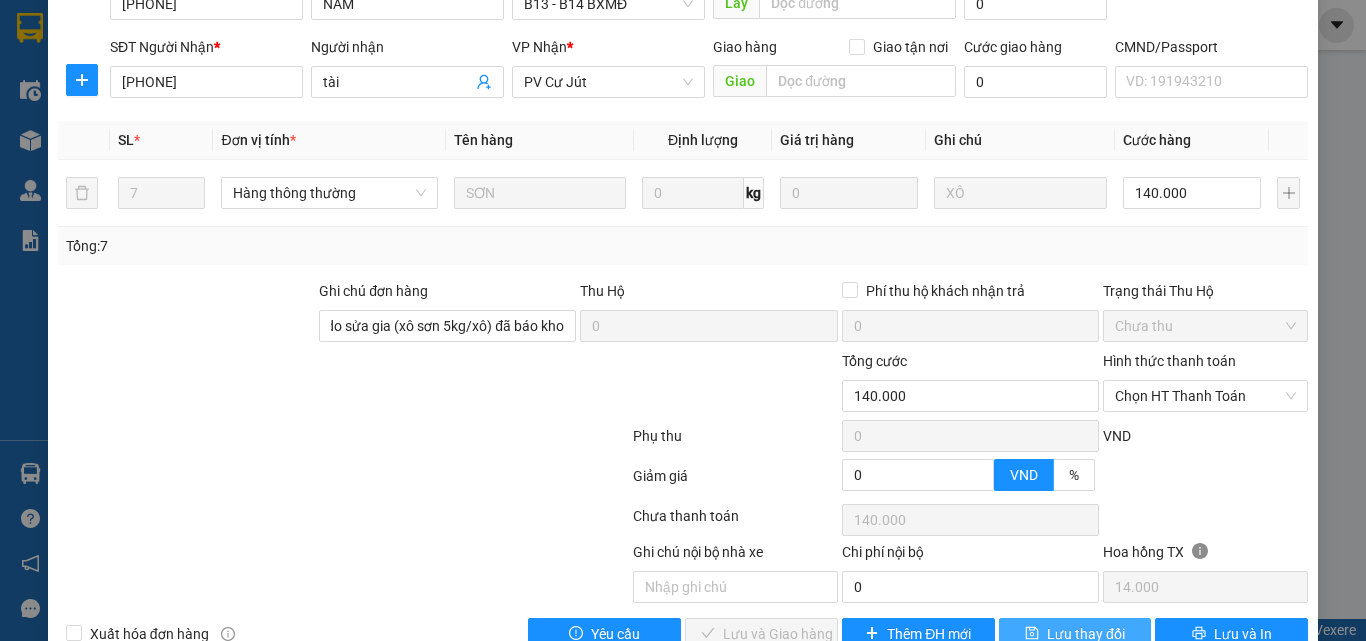scroll, scrollTop: 0, scrollLeft: 0, axis: both 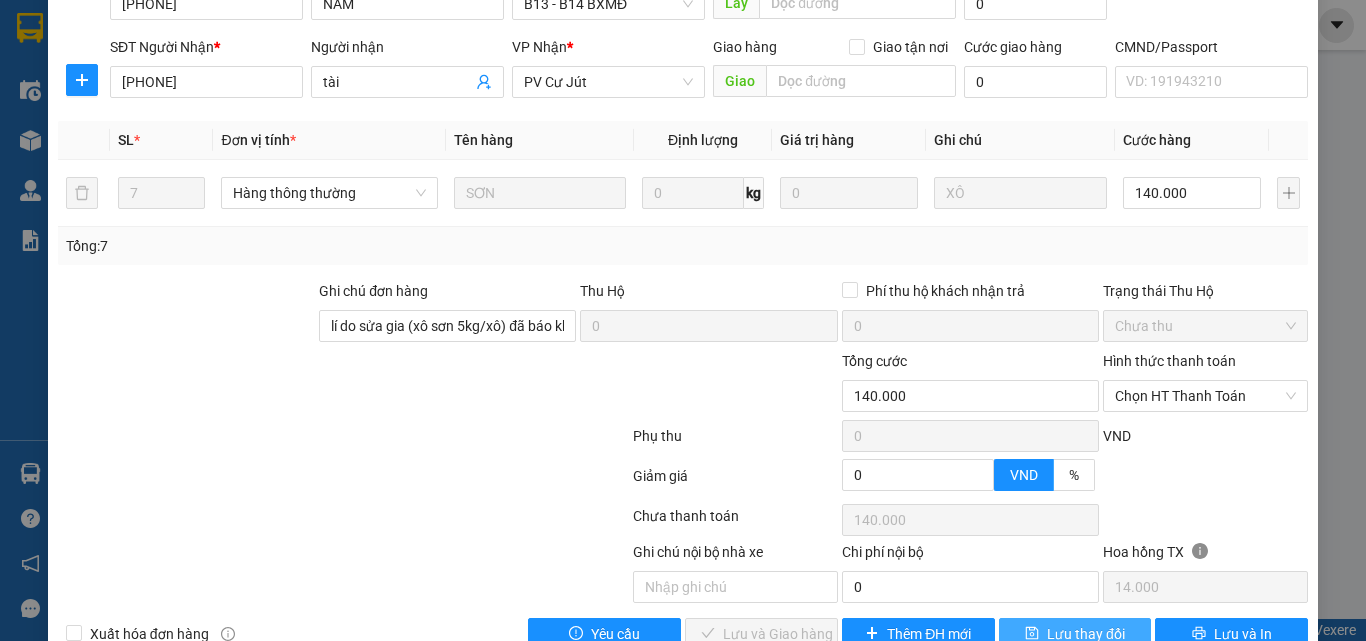 click on "Lưu thay đổi" at bounding box center (1086, 634) 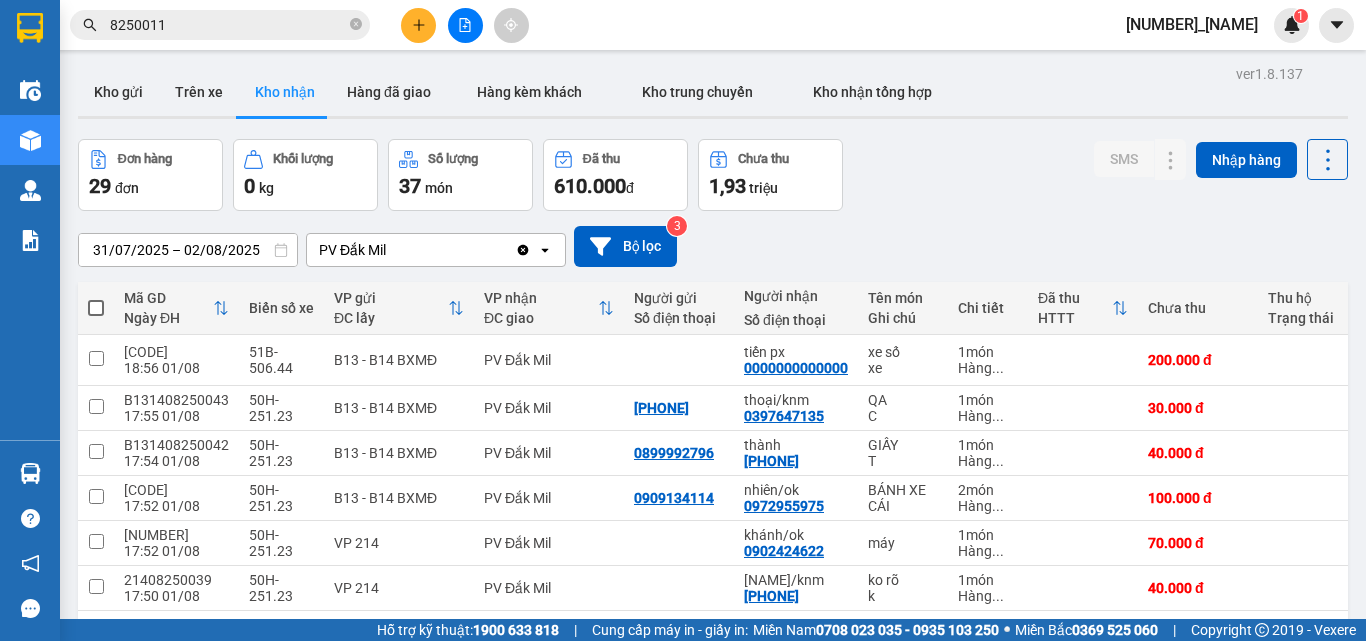 click on "Đơn hàng [NUMBER] đơn Khối lượng 0 kg Số lượng 37 món Đã thu 610.000  đ chưa thu 1,93   triệu SMS Nhập hàng" at bounding box center [713, 175] 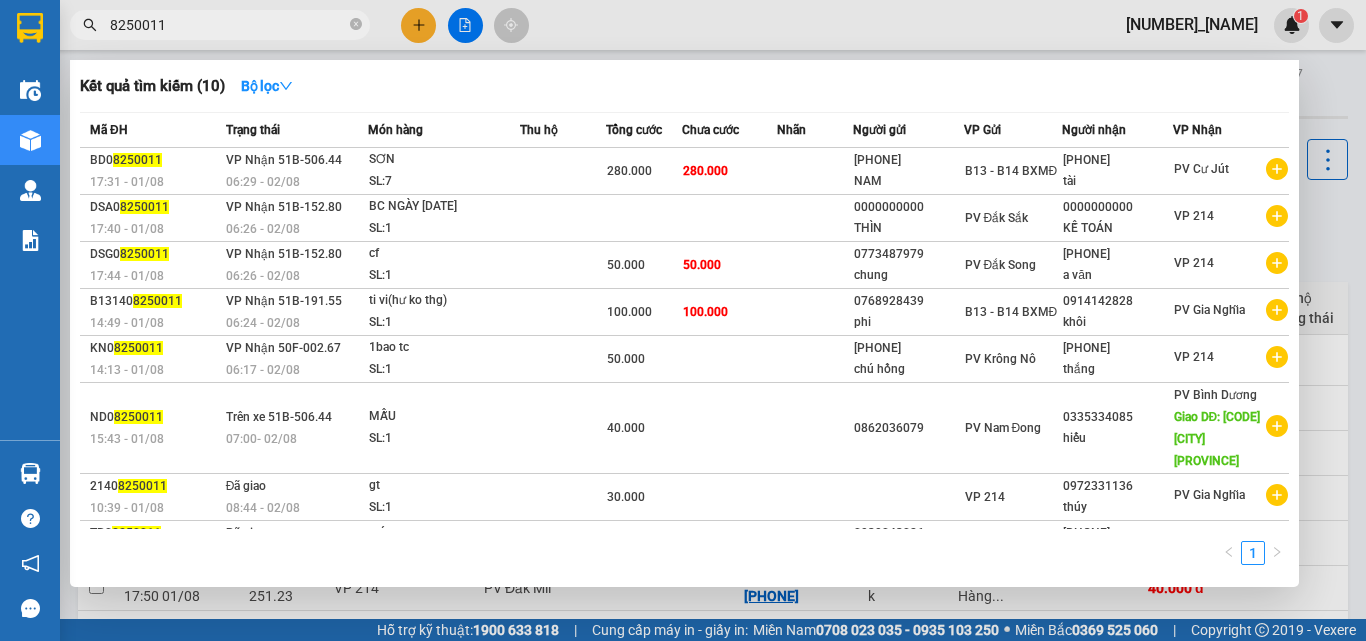 click on "8250011" at bounding box center (228, 25) 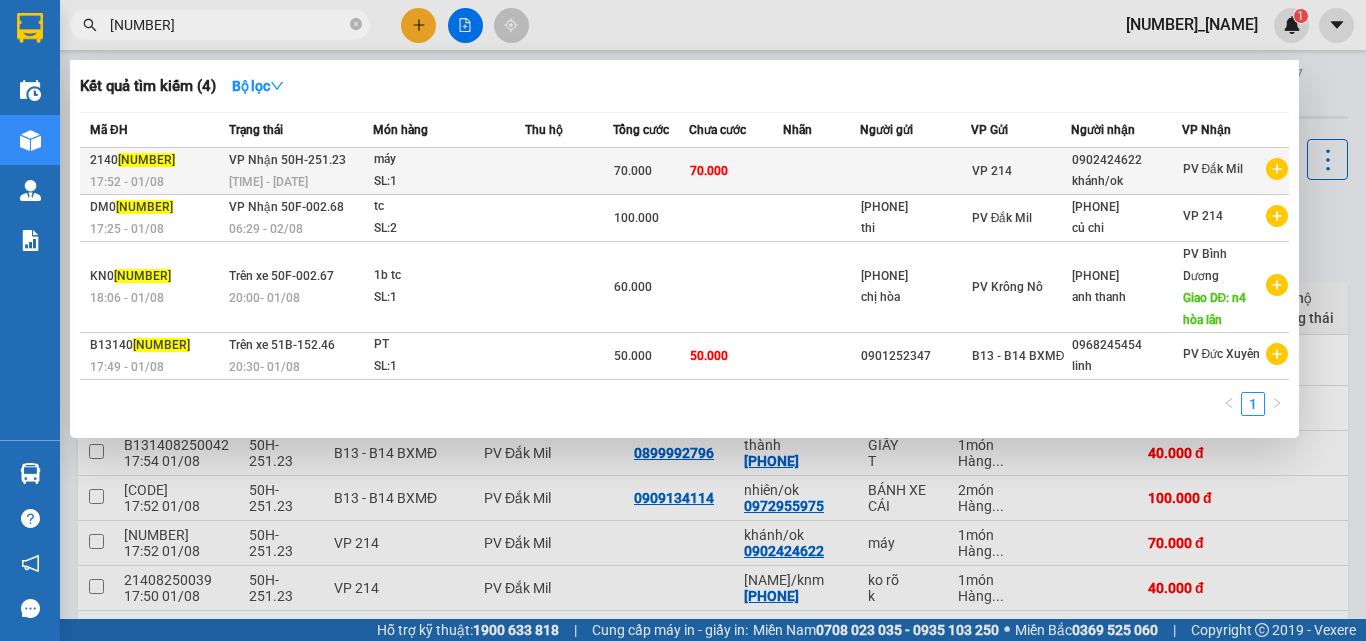 type on "[NUMBER]" 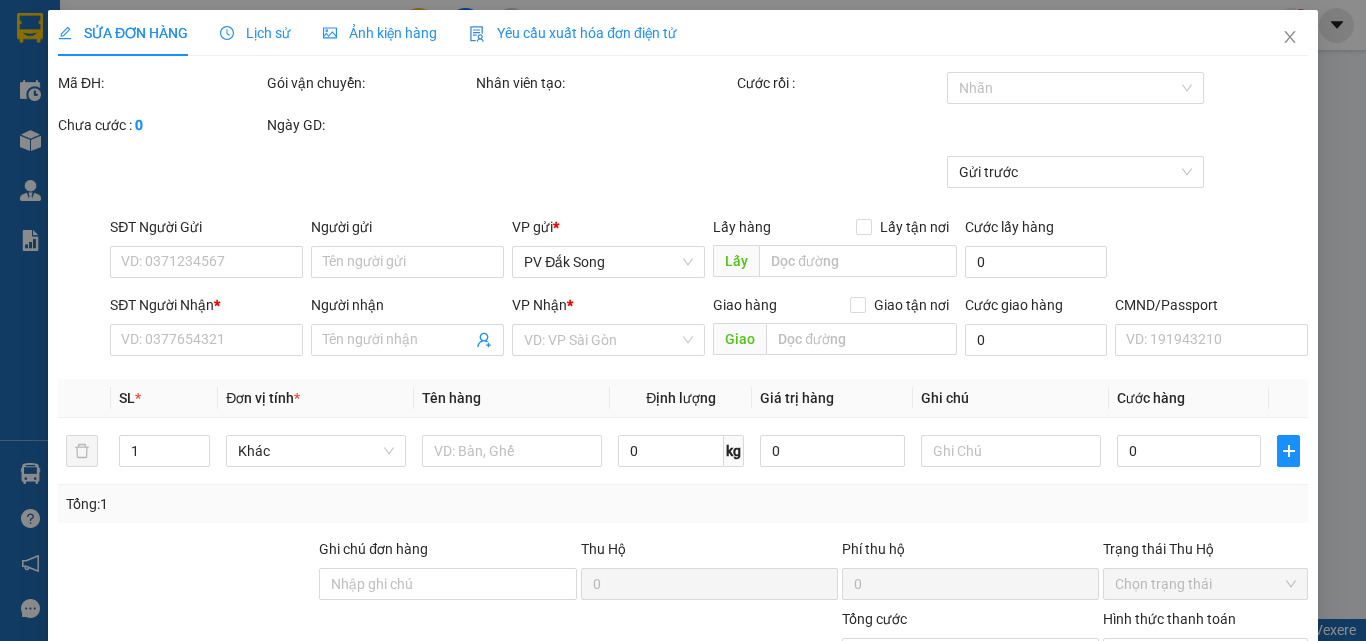 type on "0902424622" 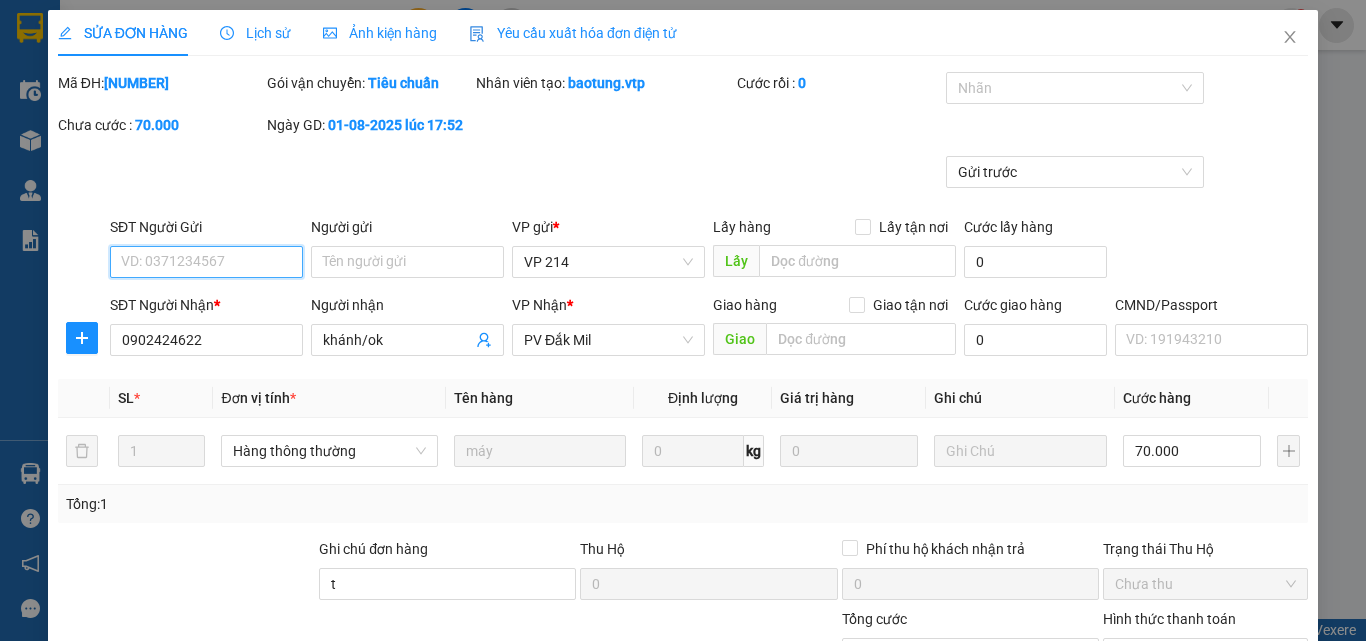 type on "3.500" 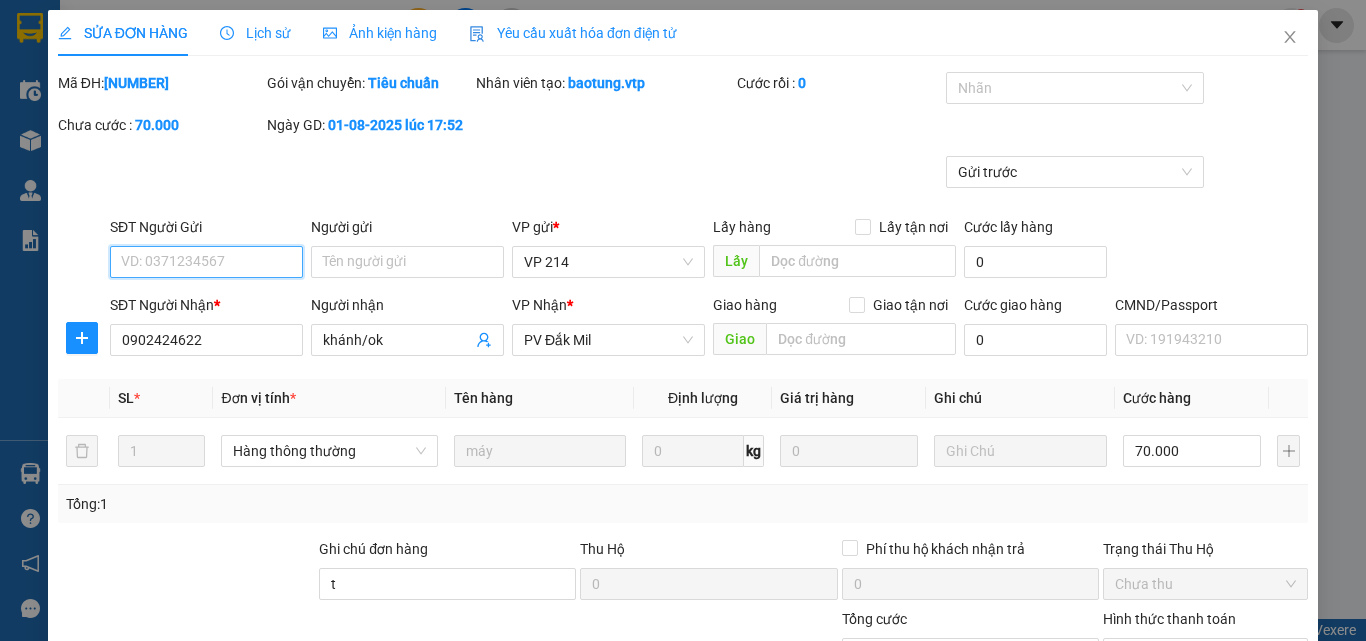 scroll, scrollTop: 306, scrollLeft: 0, axis: vertical 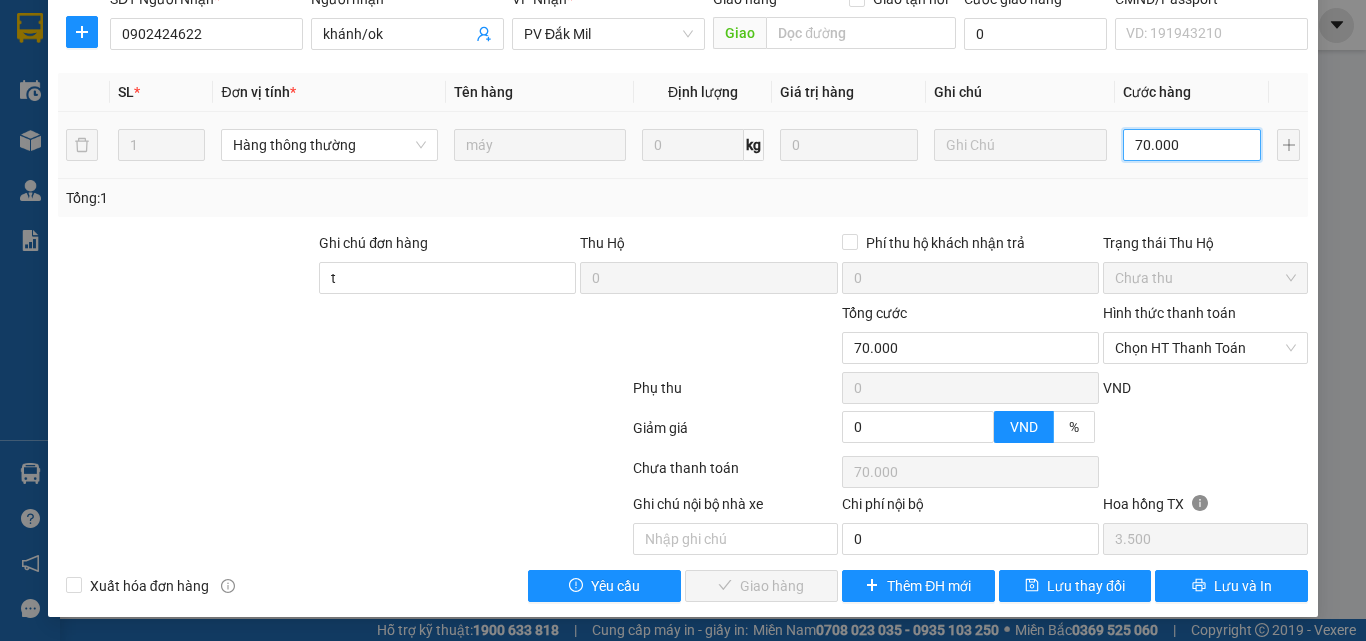 click on "70.000" at bounding box center (1192, 145) 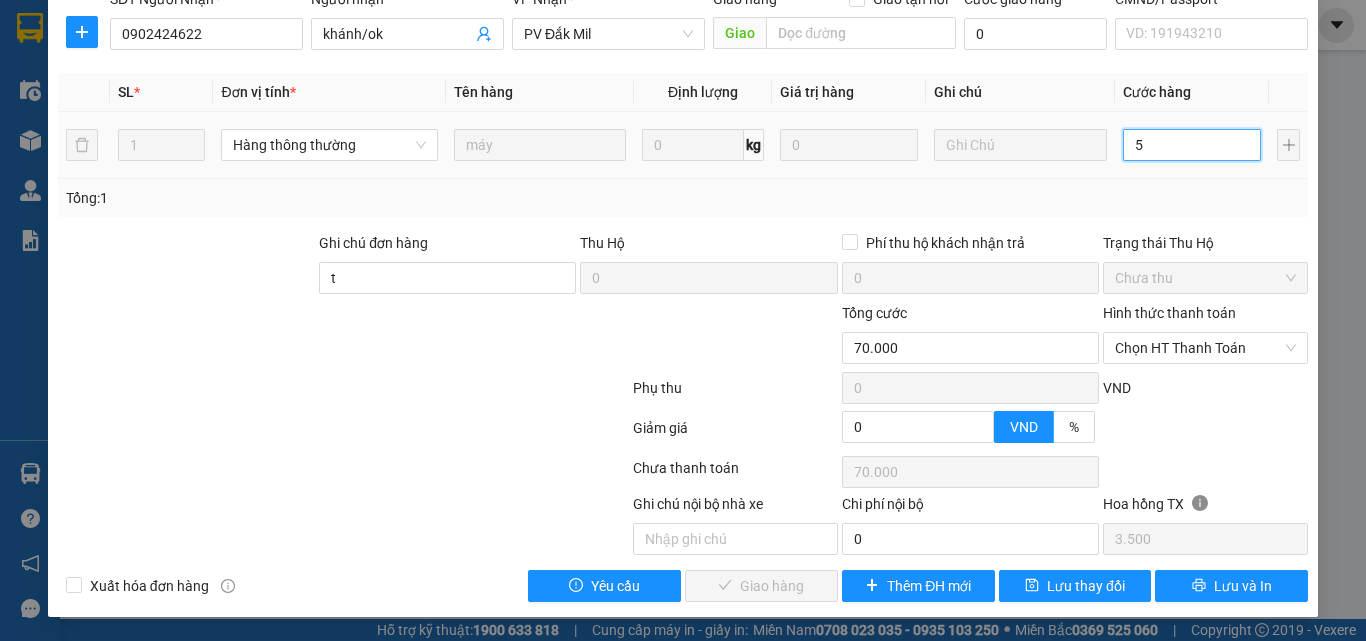 type on "5" 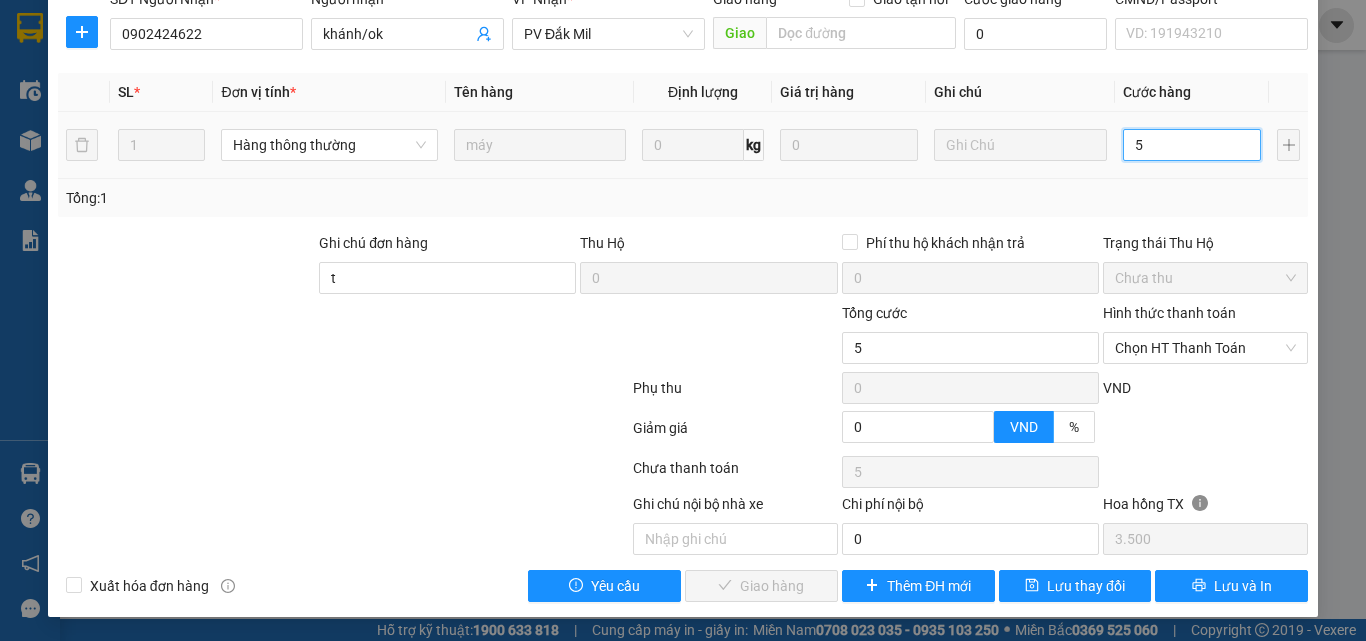 type on "50" 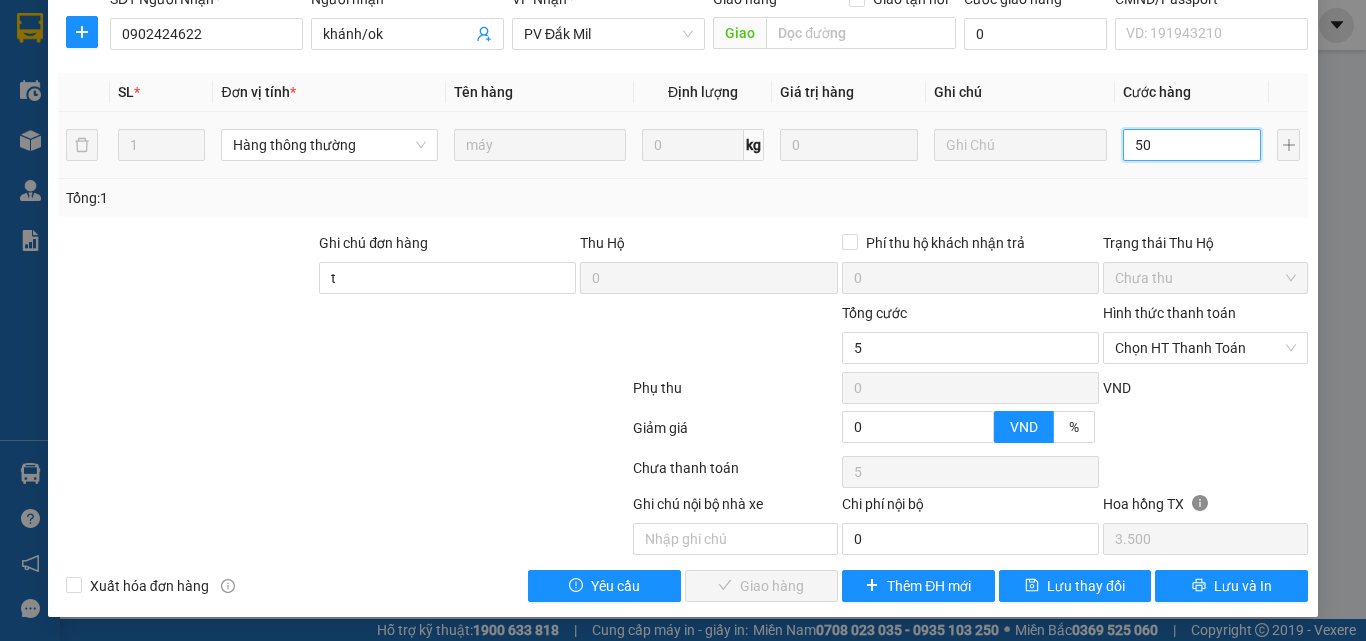 type on "50" 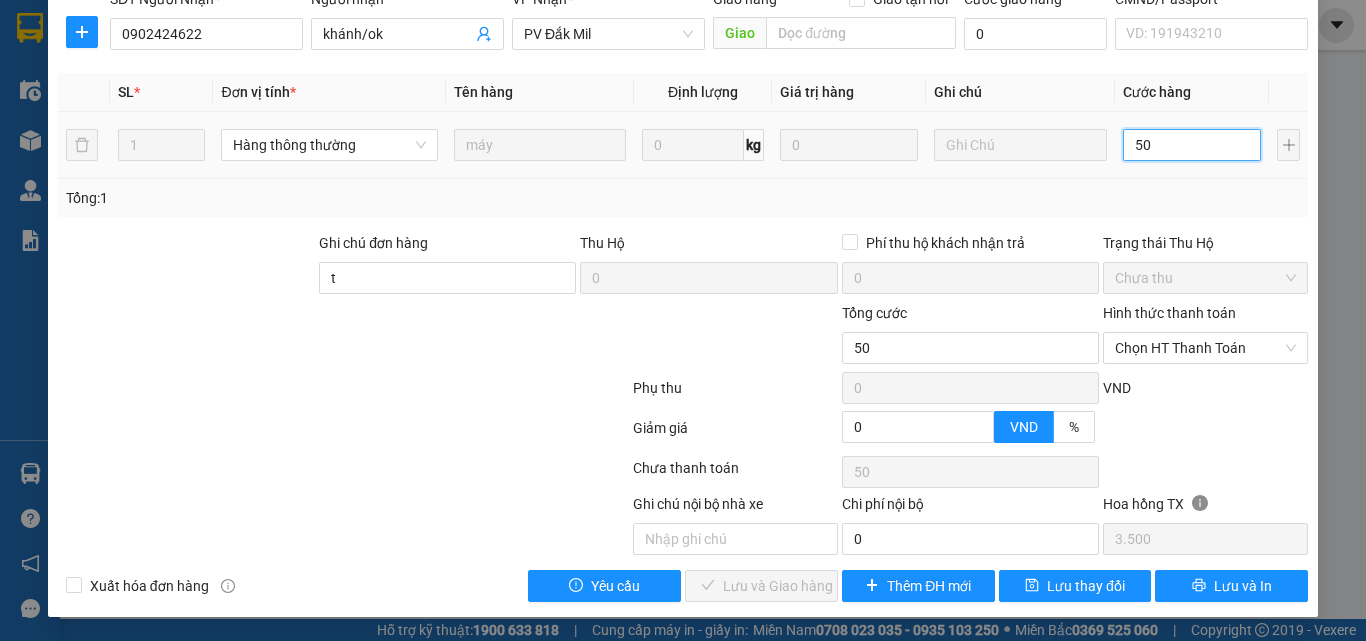 type on "500" 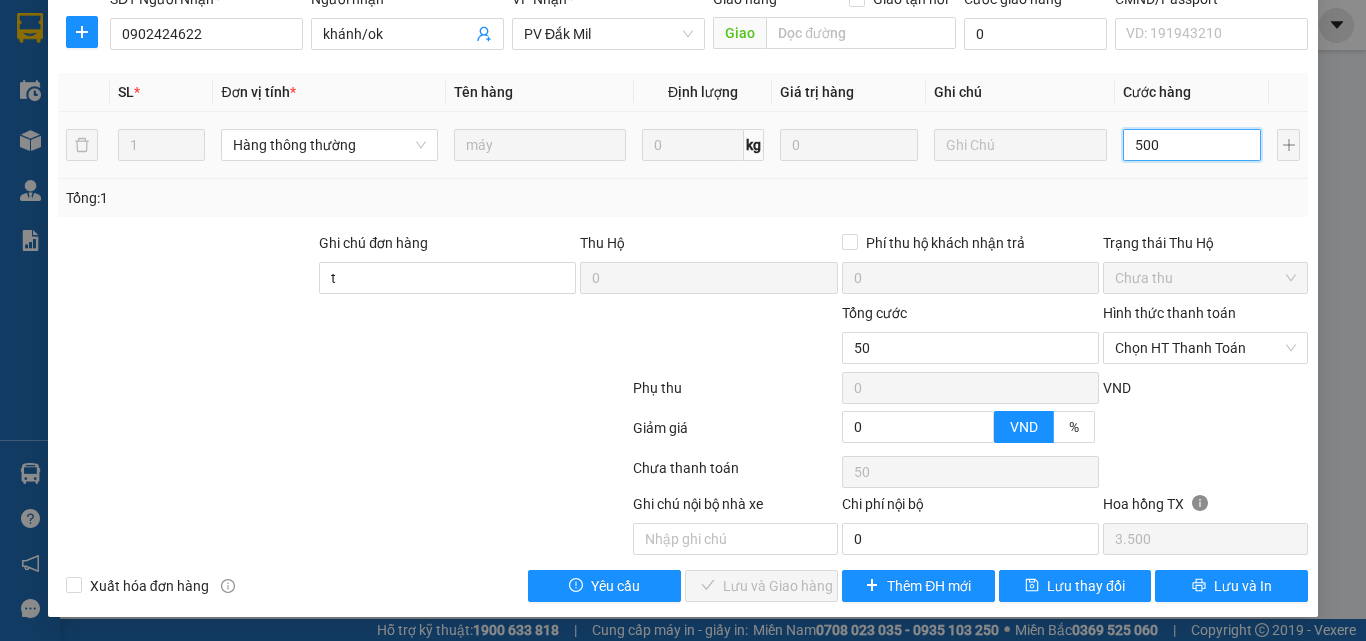 type on "500" 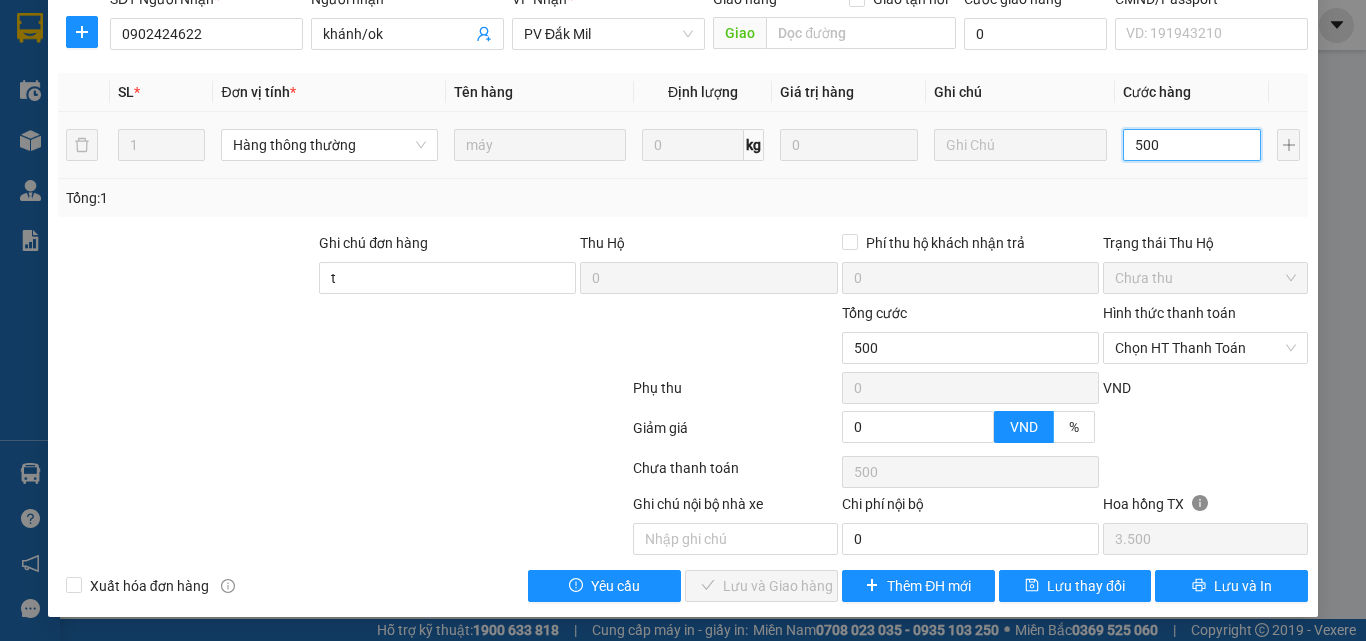 type on "5.000" 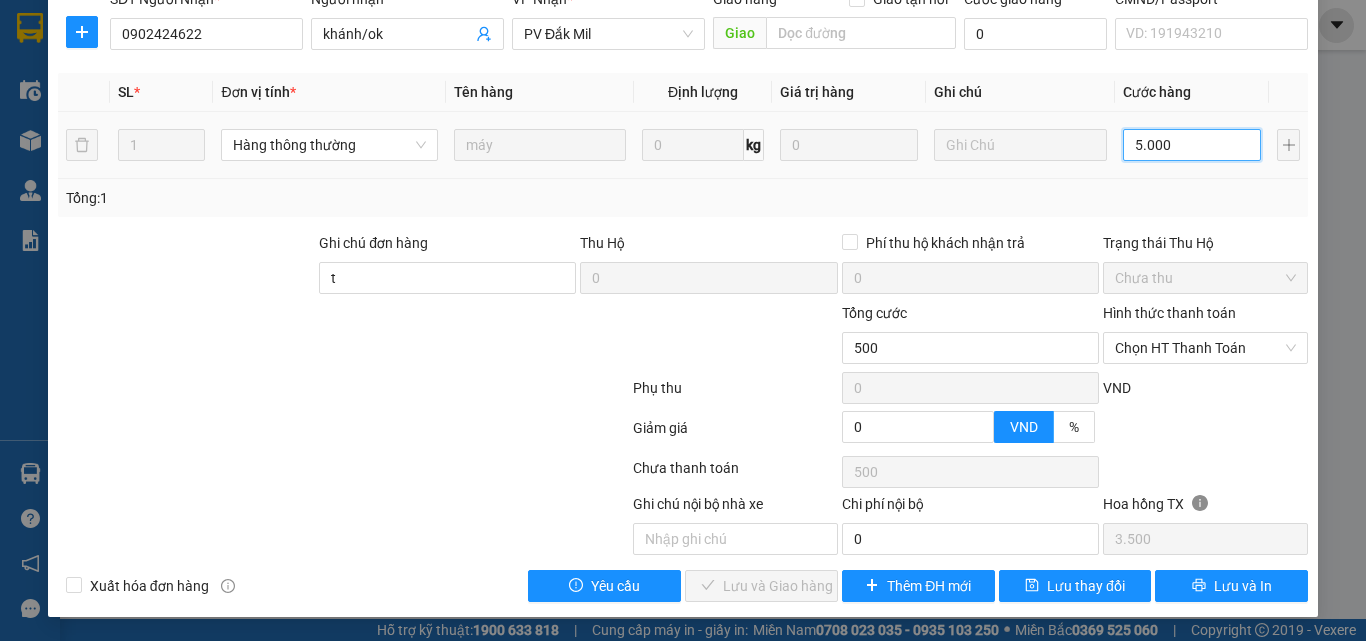 type on "5.000" 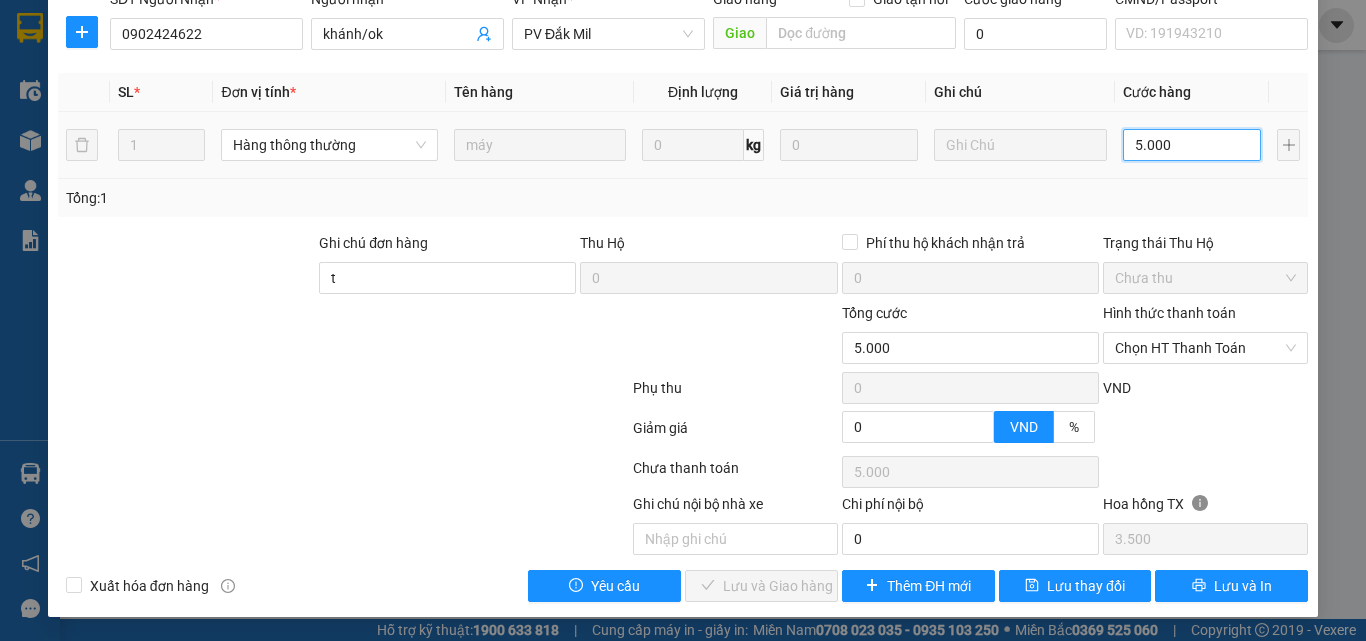 type on "50.000" 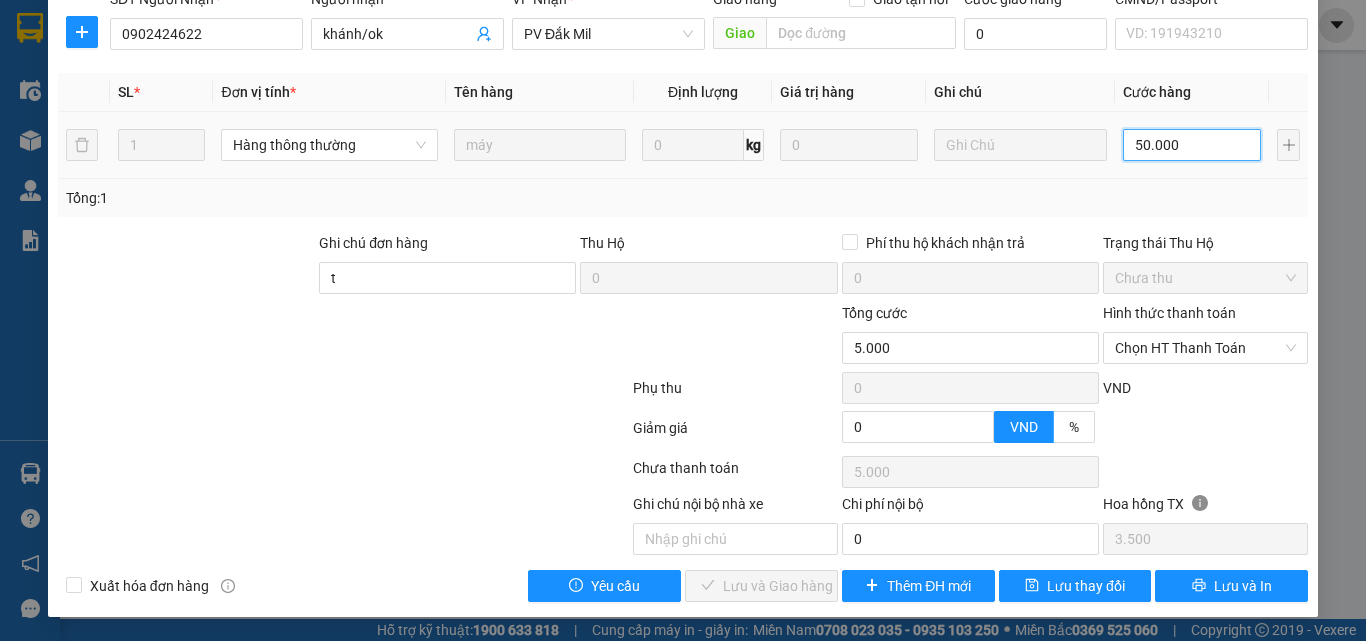 type on "50.000" 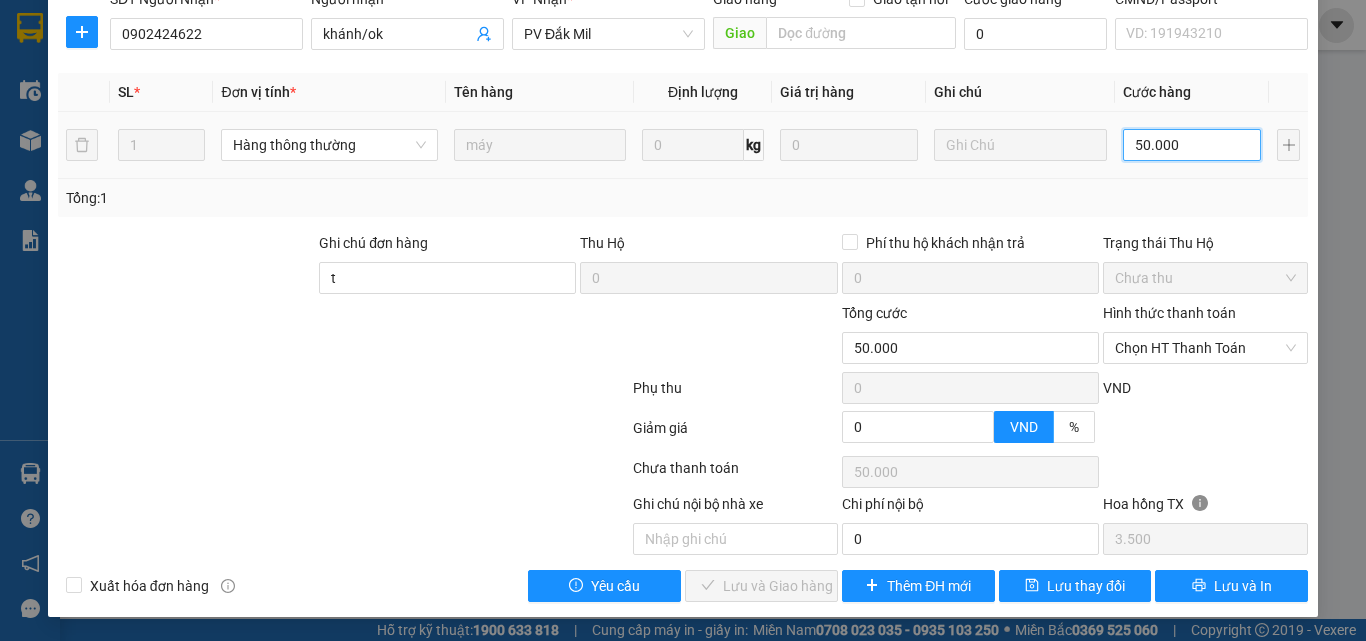 type on "50.000" 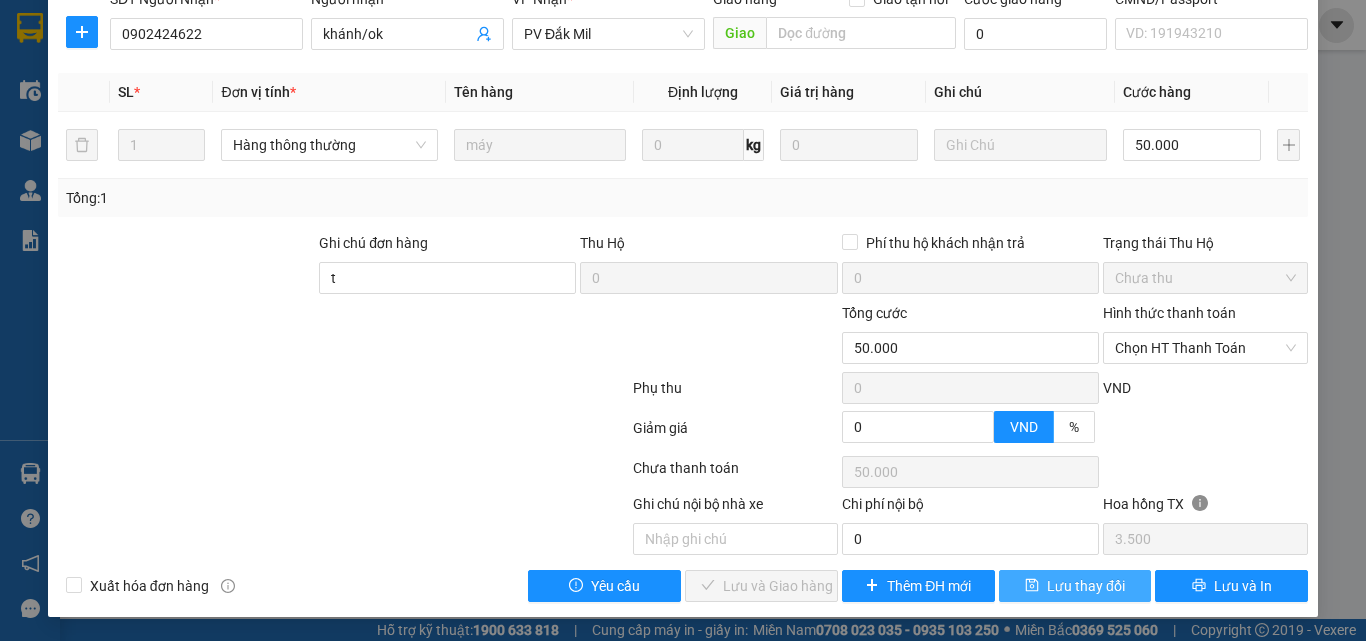 click on "Lưu thay đổi" at bounding box center [1086, 586] 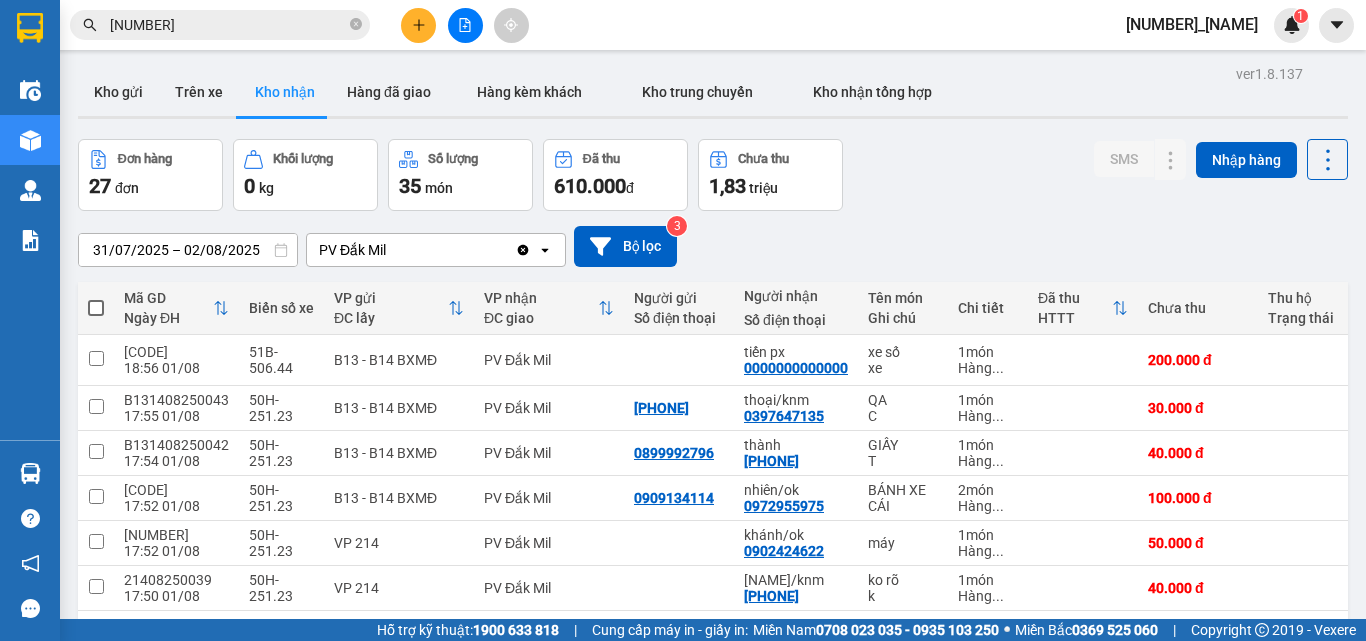 click on "Kho gửi Trên xe Kho nhận Hàng đã giao Hàng kèm khách Kho trung chuyển Kho nhận tổng hợp" at bounding box center [713, 94] 